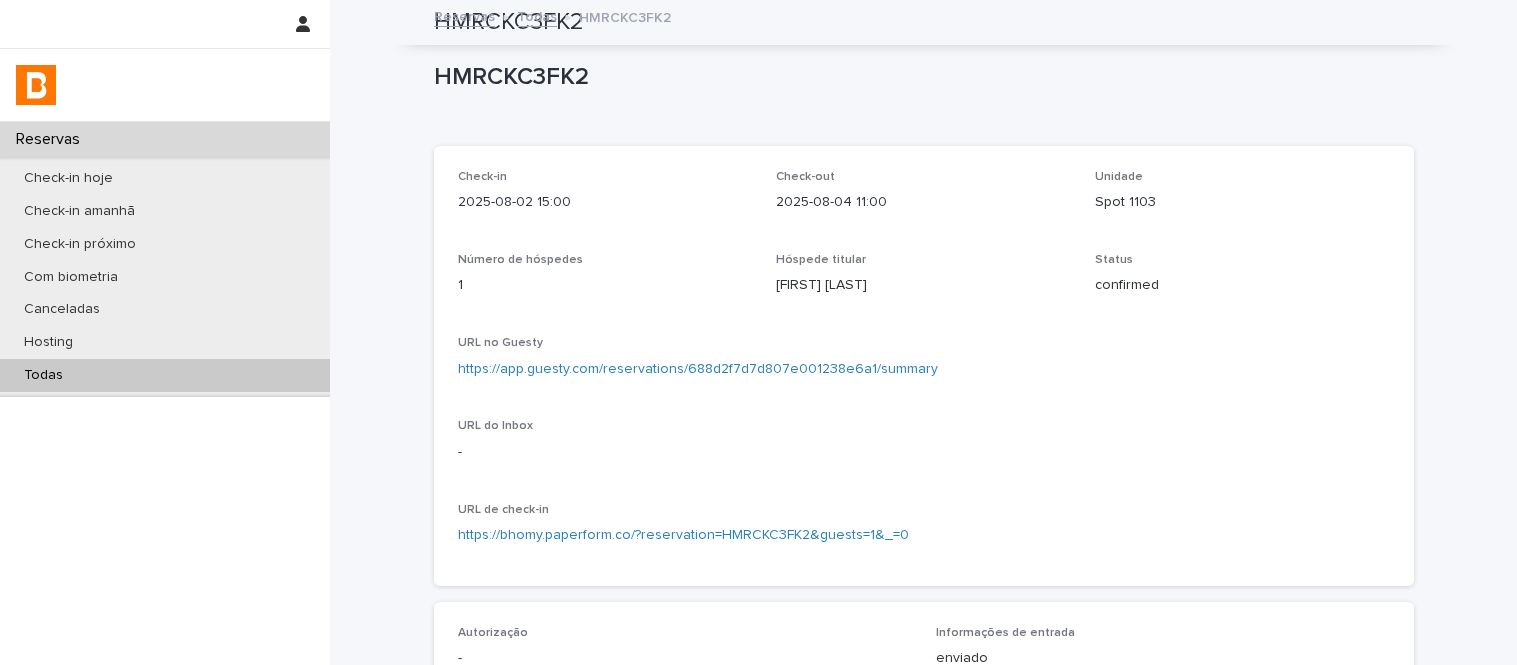 scroll, scrollTop: 0, scrollLeft: 0, axis: both 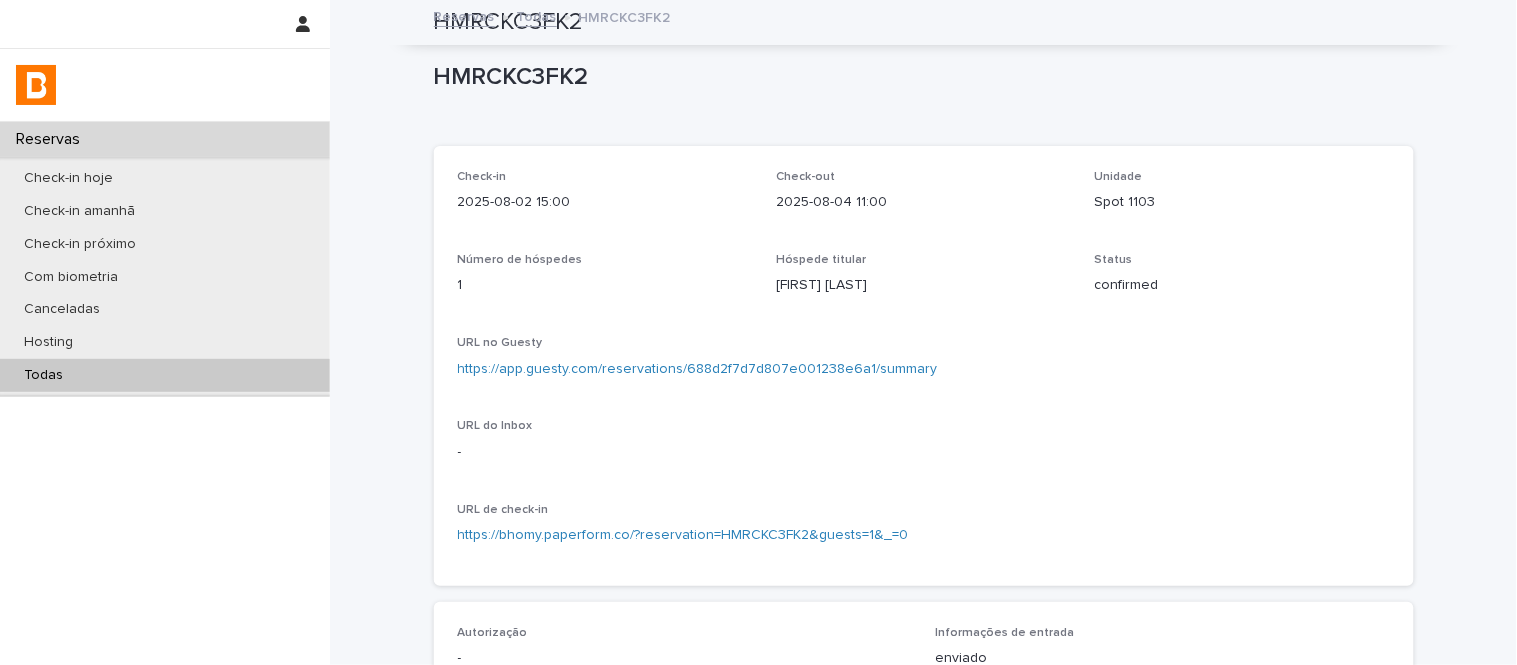drag, startPoint x: 0, startPoint y: 0, endPoint x: 305, endPoint y: 373, distance: 481.8236 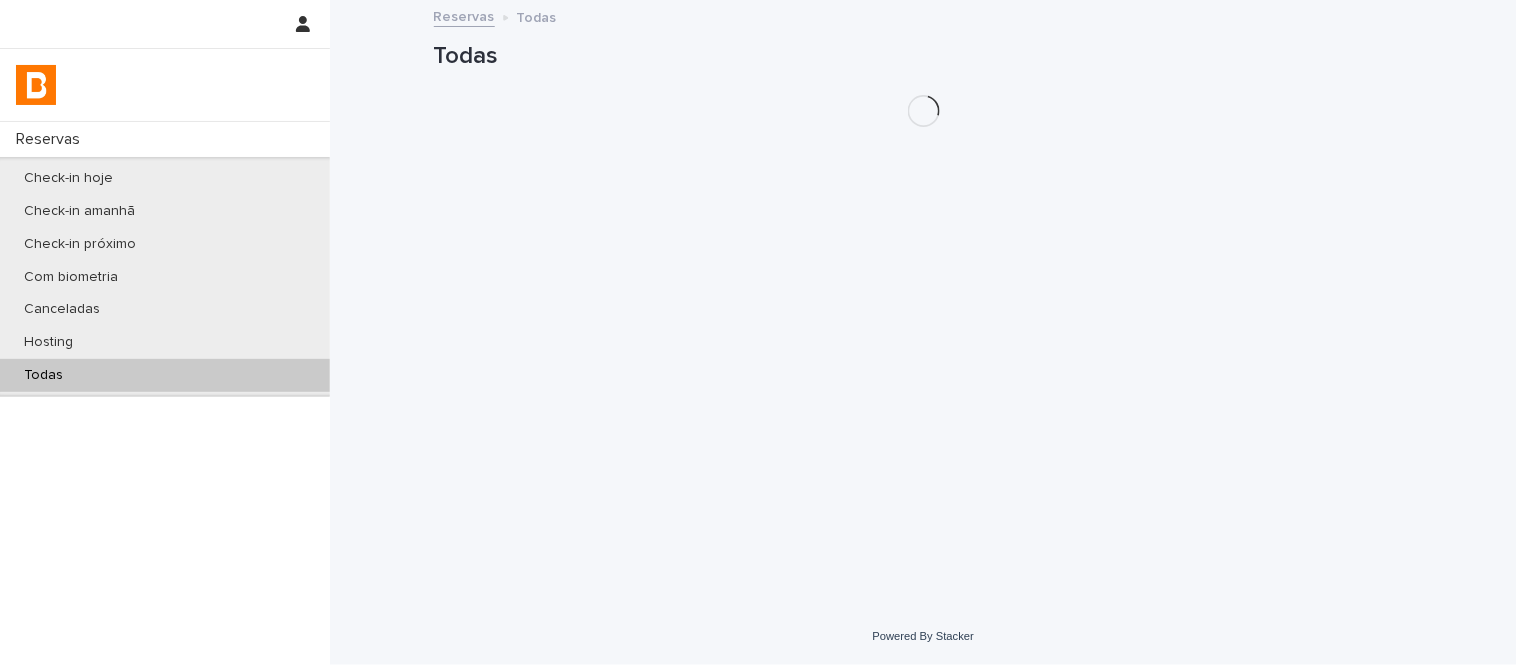 scroll, scrollTop: 0, scrollLeft: 0, axis: both 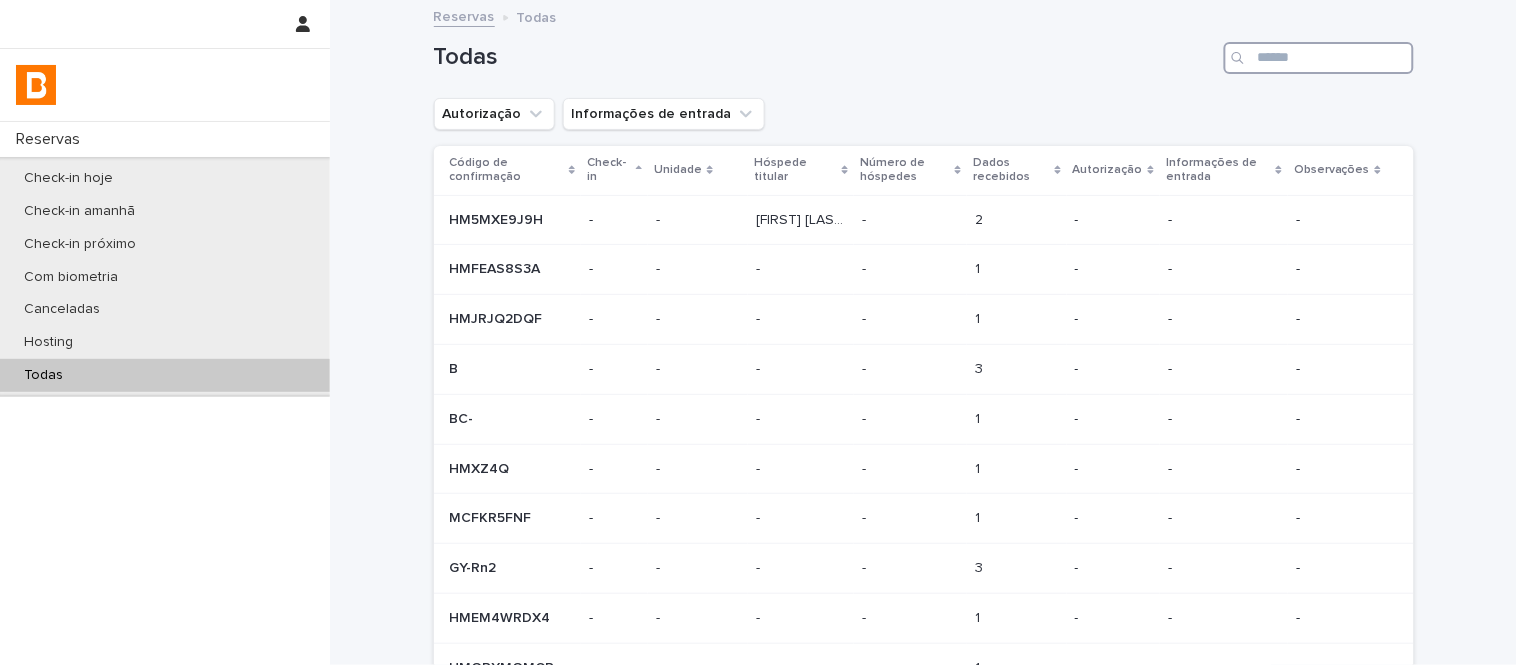click at bounding box center [1319, 58] 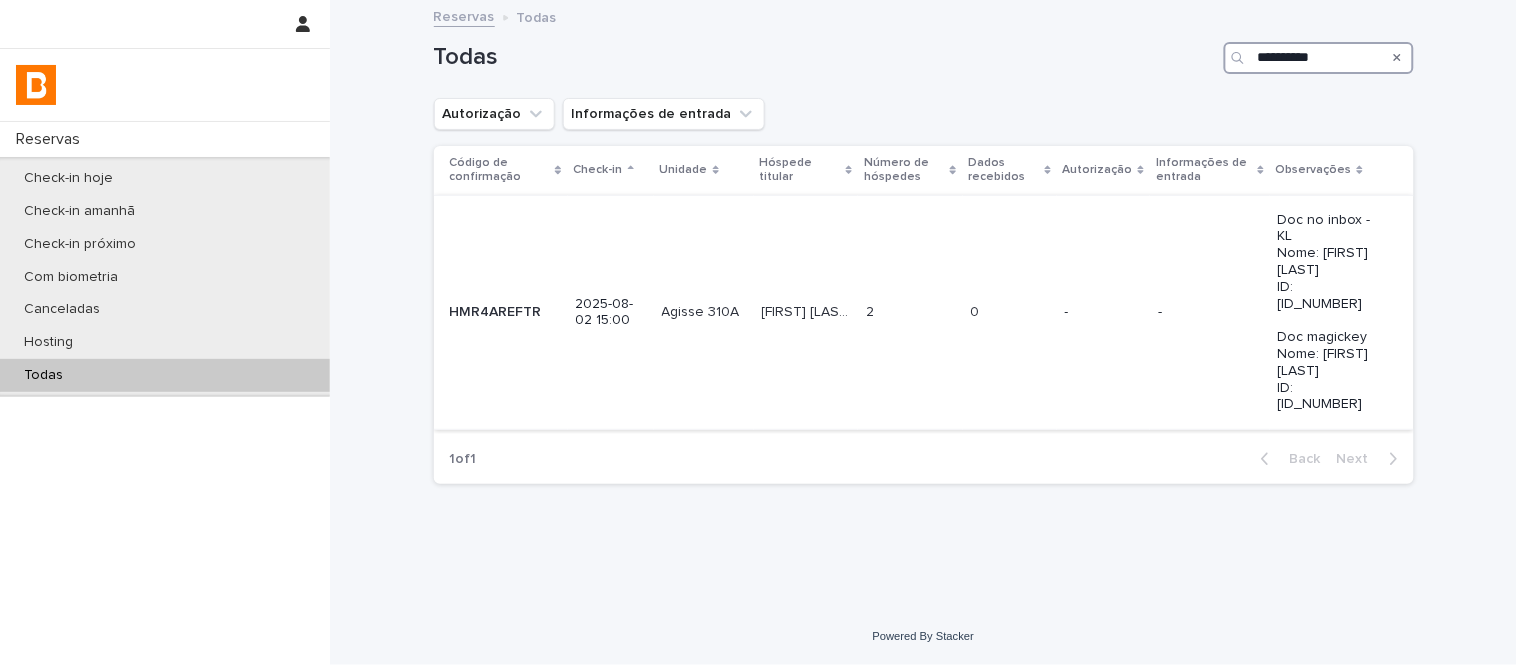 type on "**********" 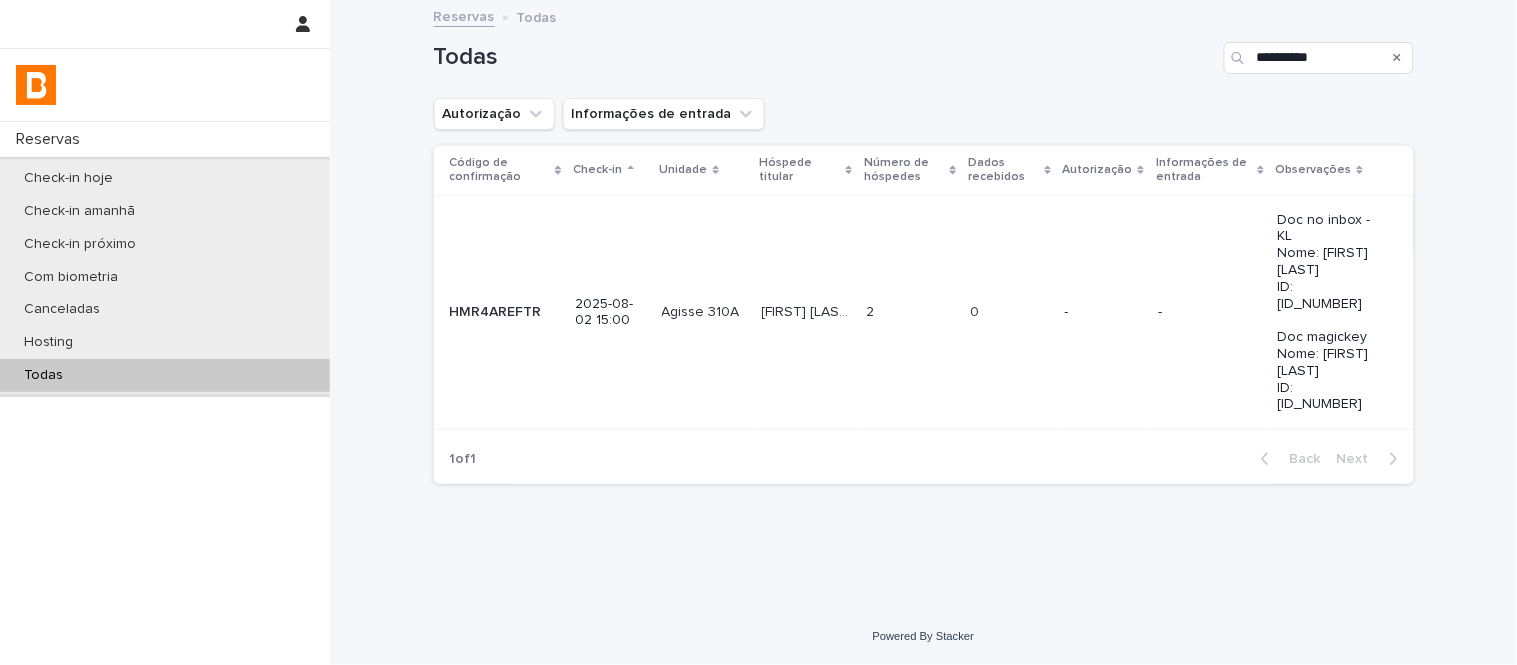 click at bounding box center [910, 312] 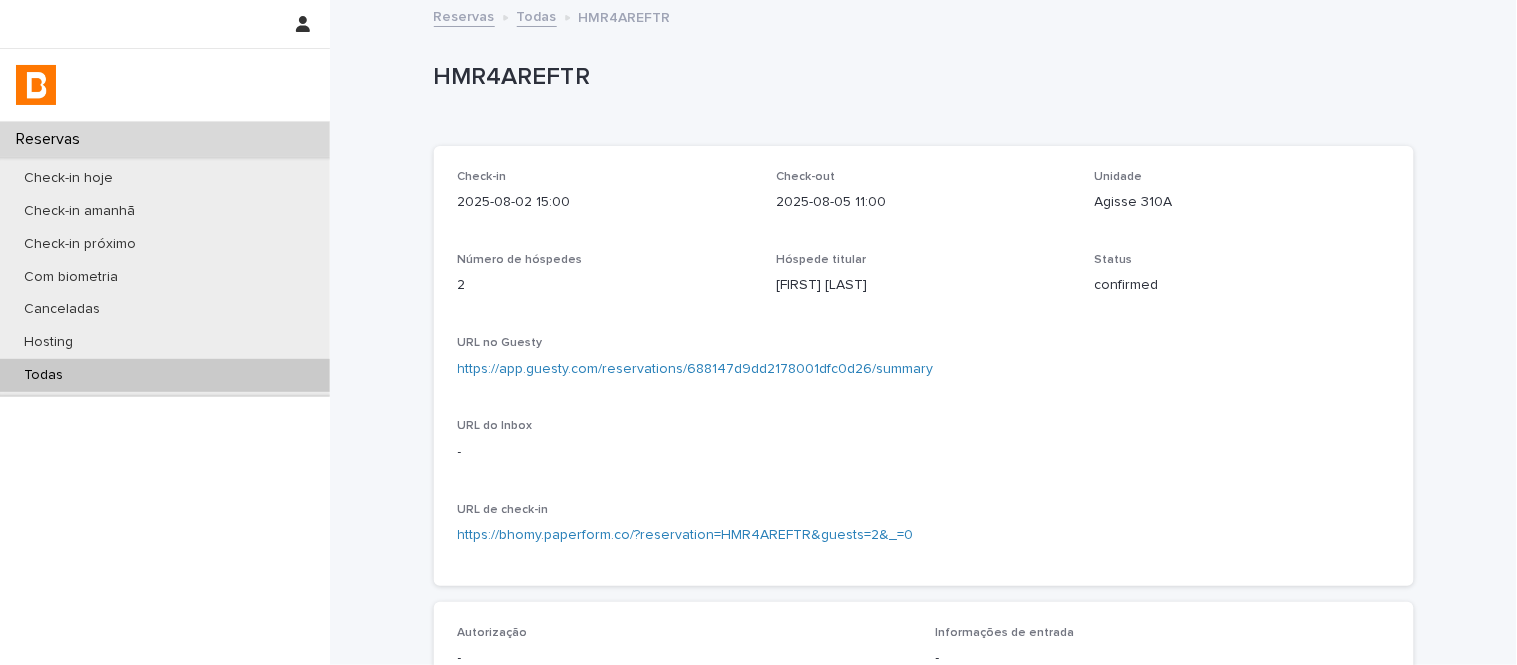 click on "Agisse 310A" at bounding box center (1242, 202) 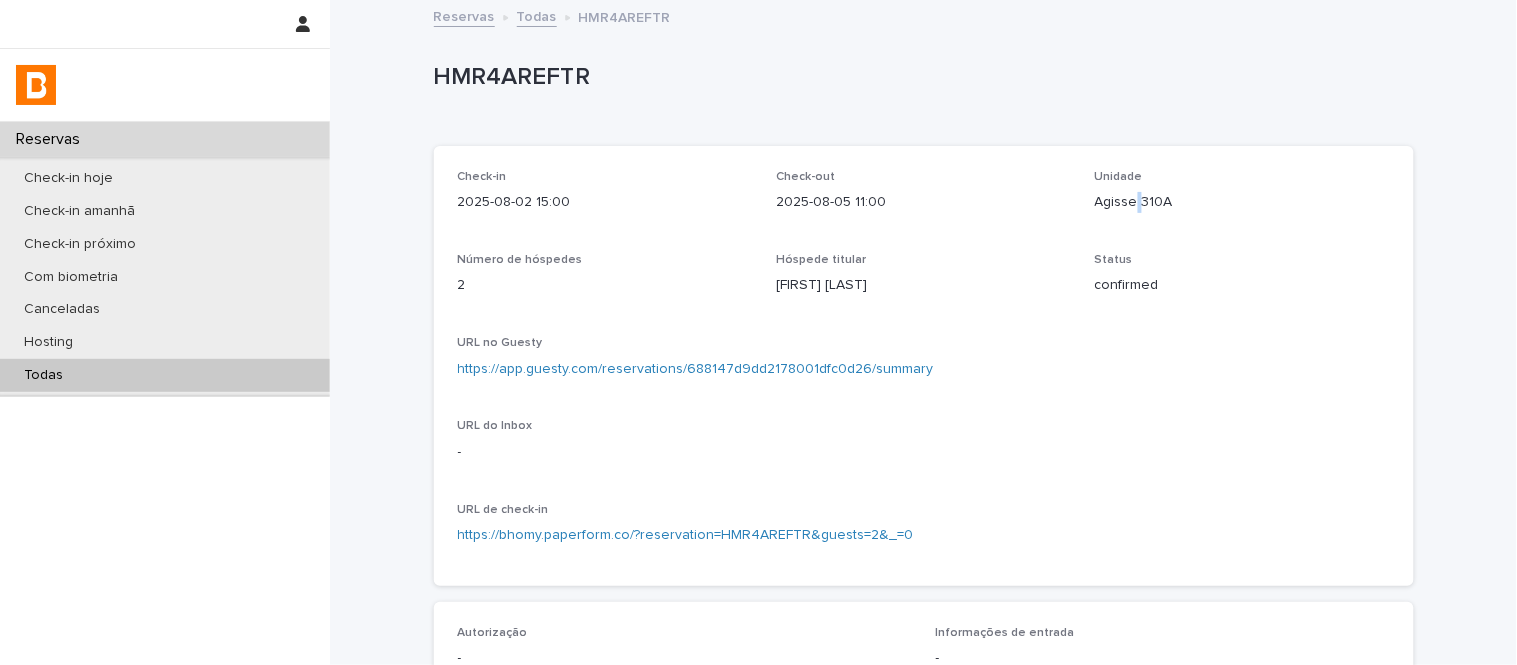 click on "Agisse 310A" at bounding box center (1242, 202) 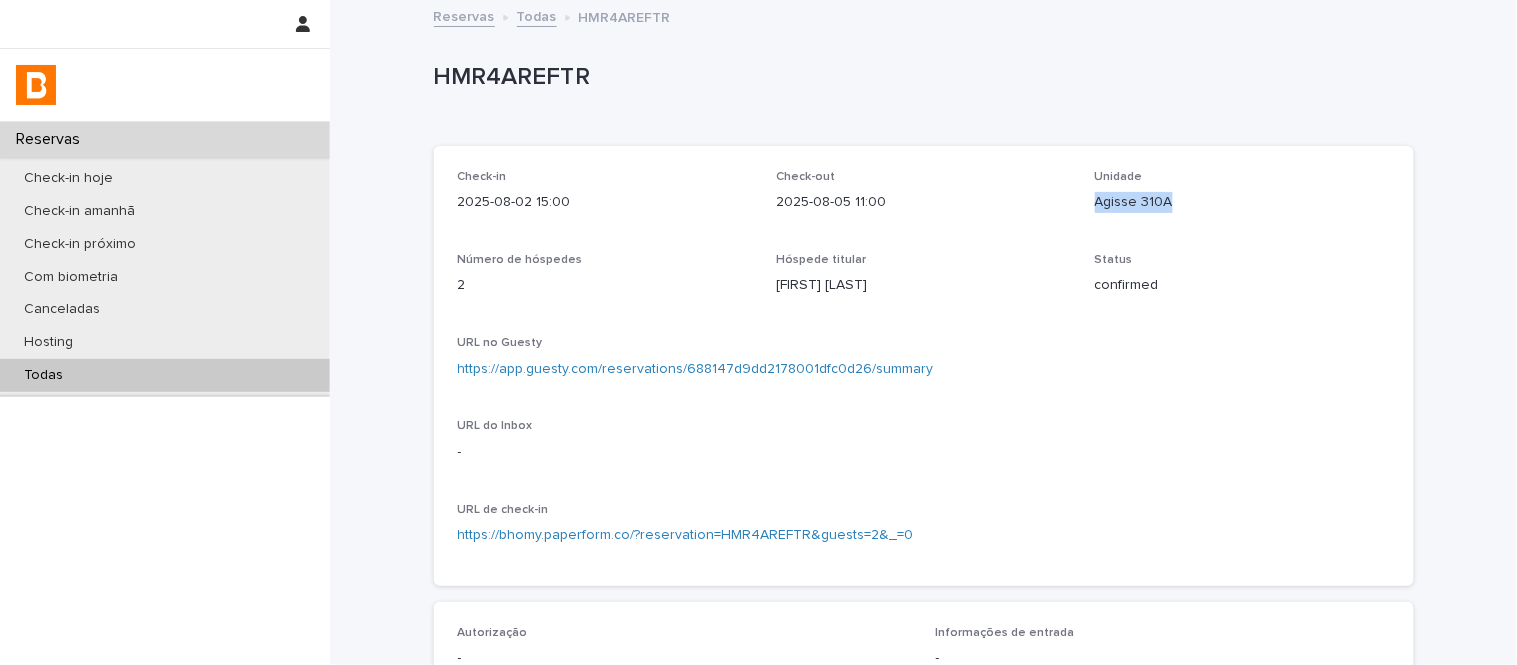 click on "Agisse 310A" at bounding box center [1242, 202] 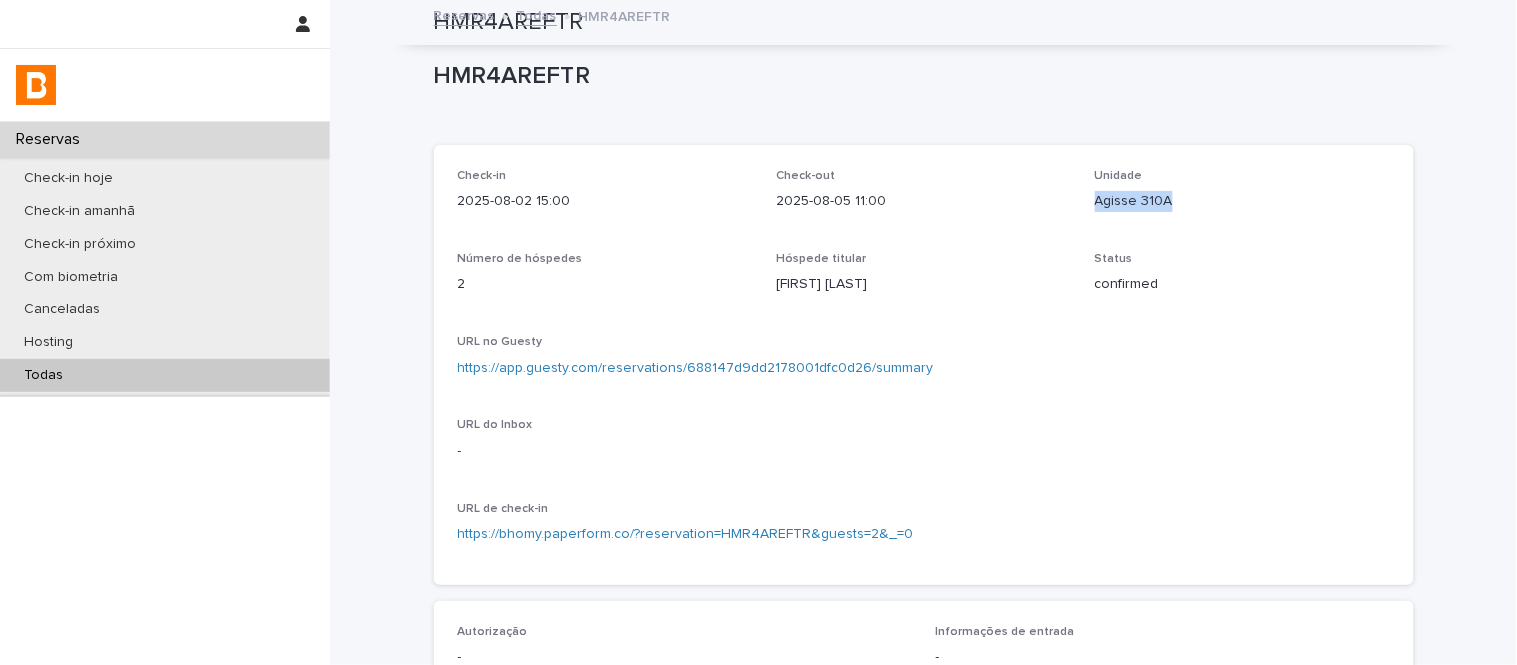 scroll, scrollTop: 0, scrollLeft: 0, axis: both 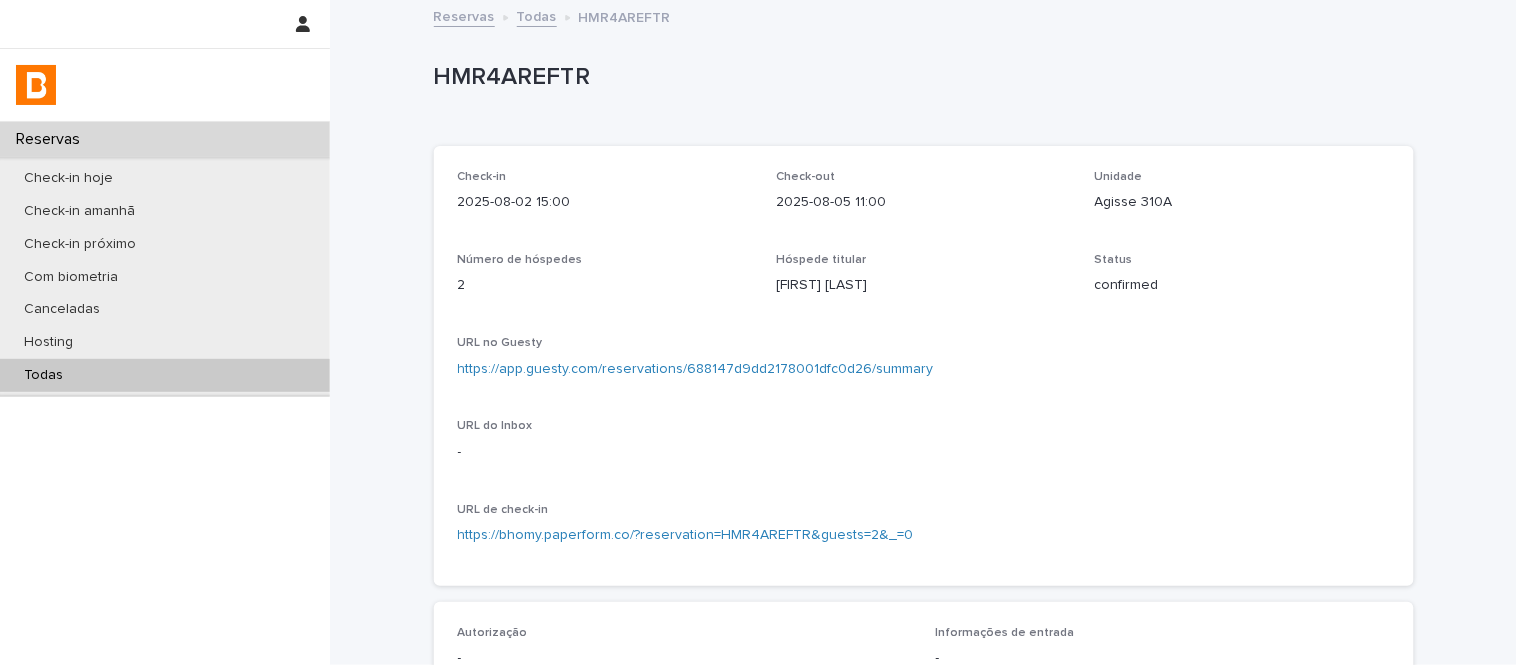 drag, startPoint x: 428, startPoint y: 37, endPoint x: 490, endPoint y: 86, distance: 79.025314 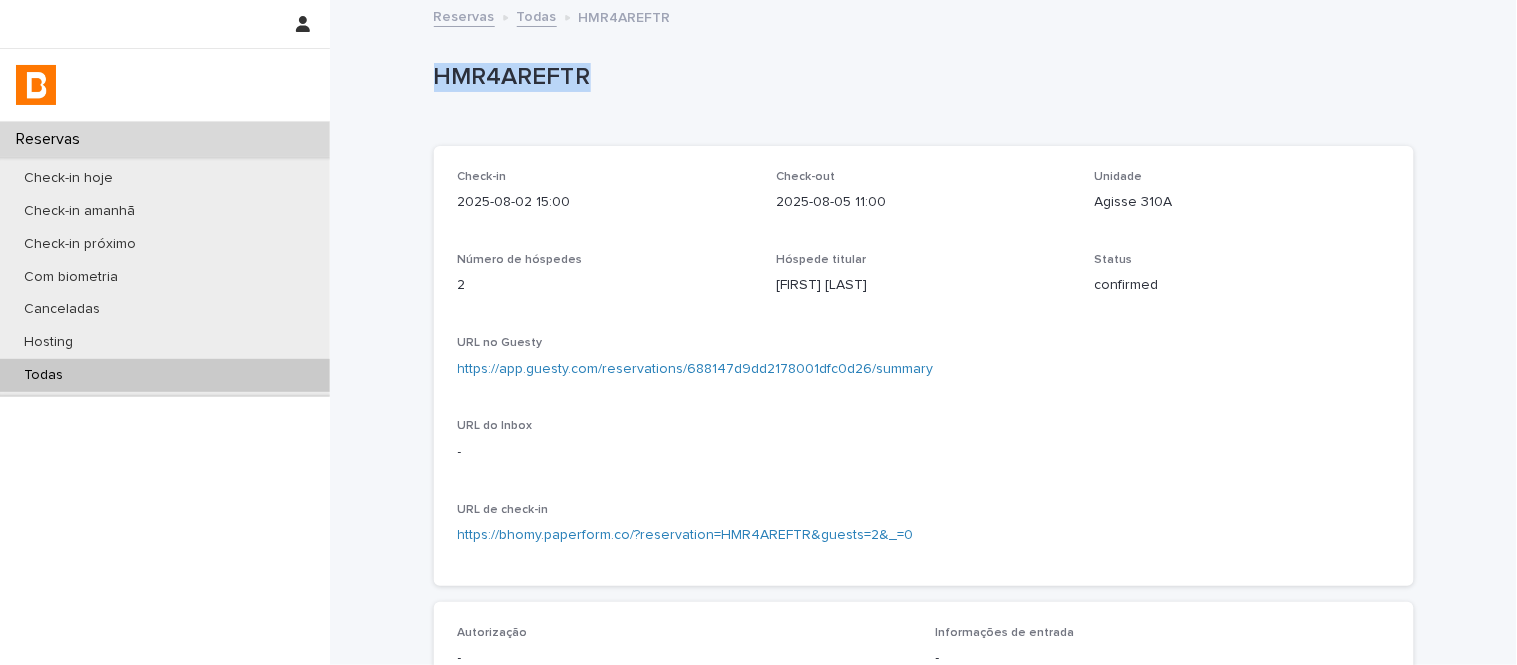 click on "HMR4AREFTR" at bounding box center [920, 81] 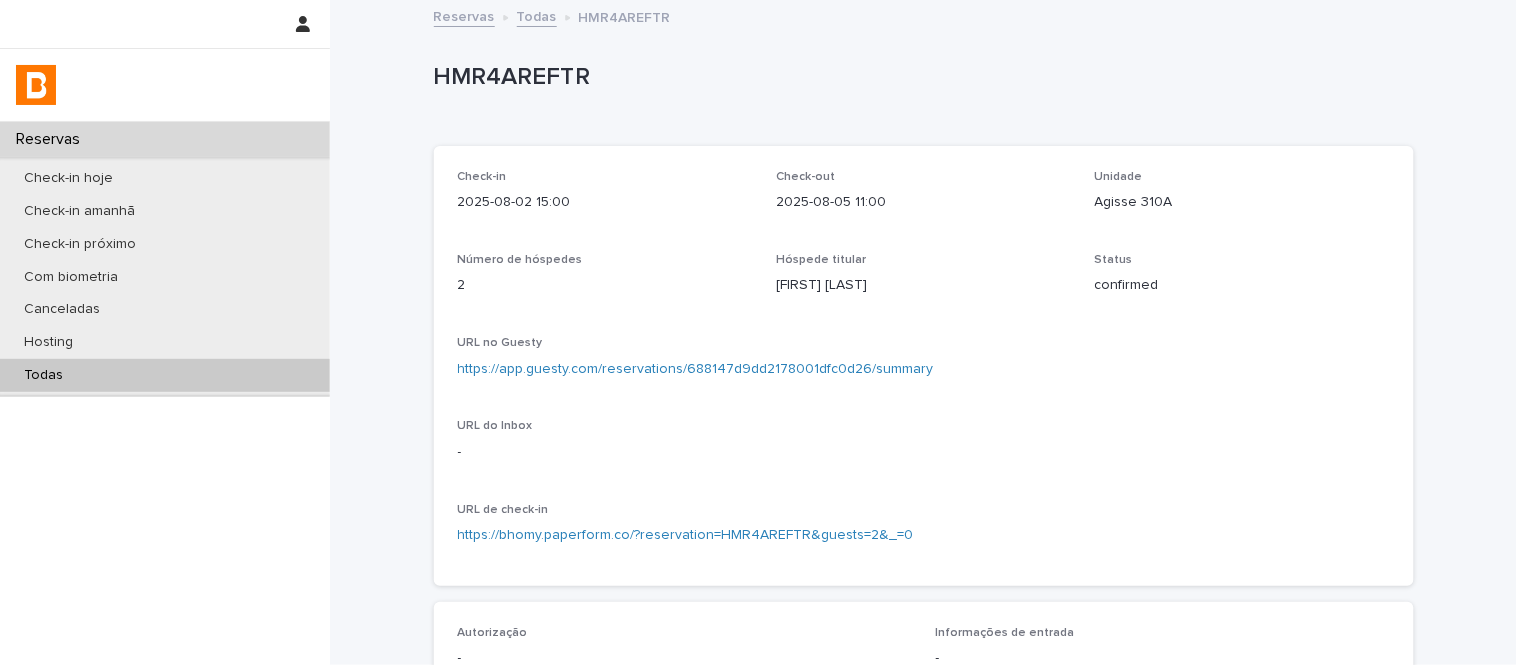 click on "[FIRST] [LAST]" at bounding box center (923, 285) 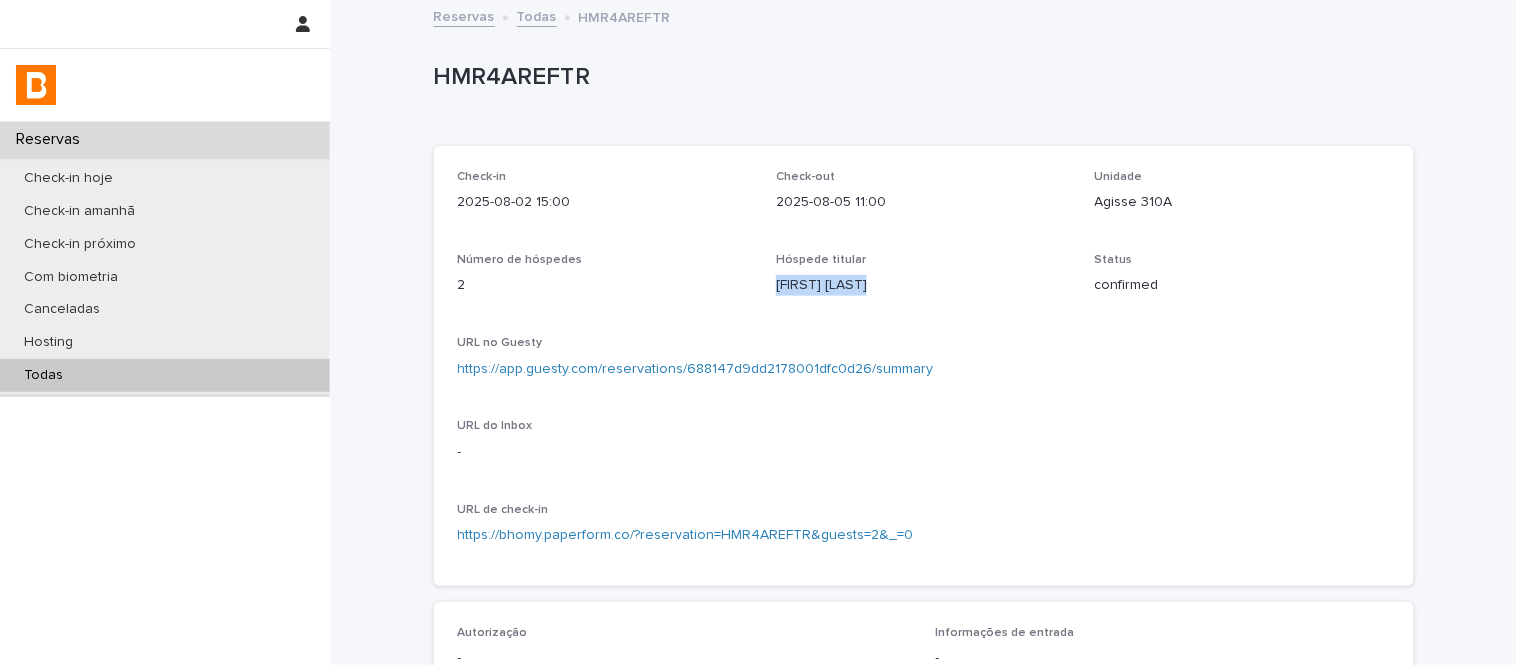 click on "[FIRST] [LAST]" at bounding box center (923, 285) 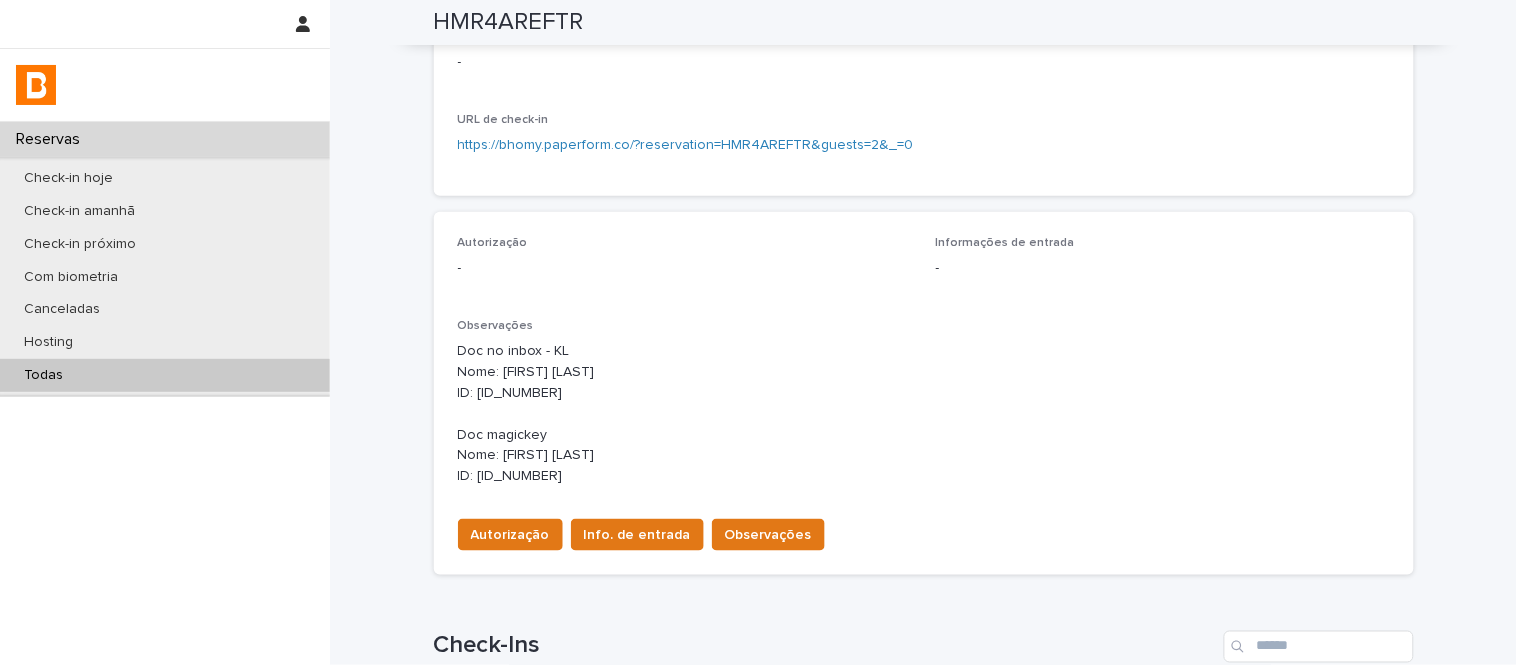 scroll, scrollTop: 444, scrollLeft: 0, axis: vertical 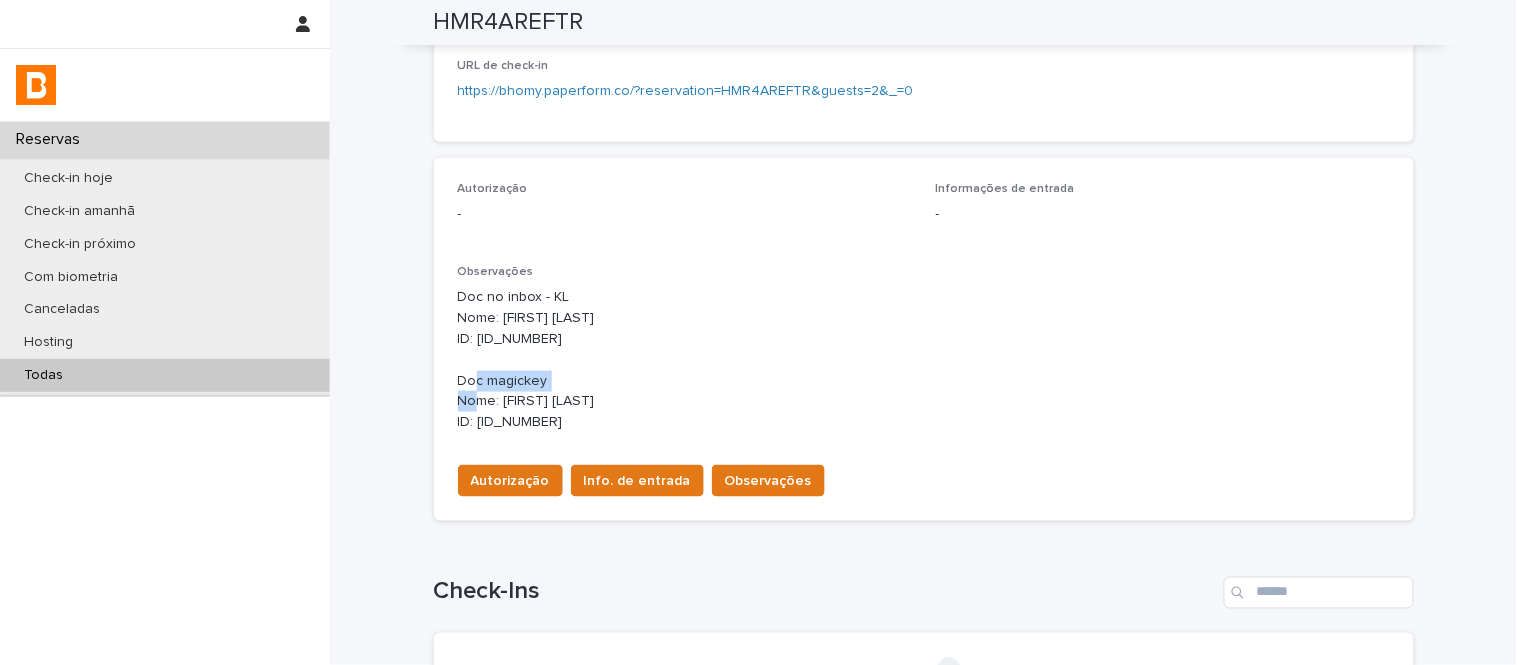 drag, startPoint x: 467, startPoint y: 344, endPoint x: 581, endPoint y: 345, distance: 114.00439 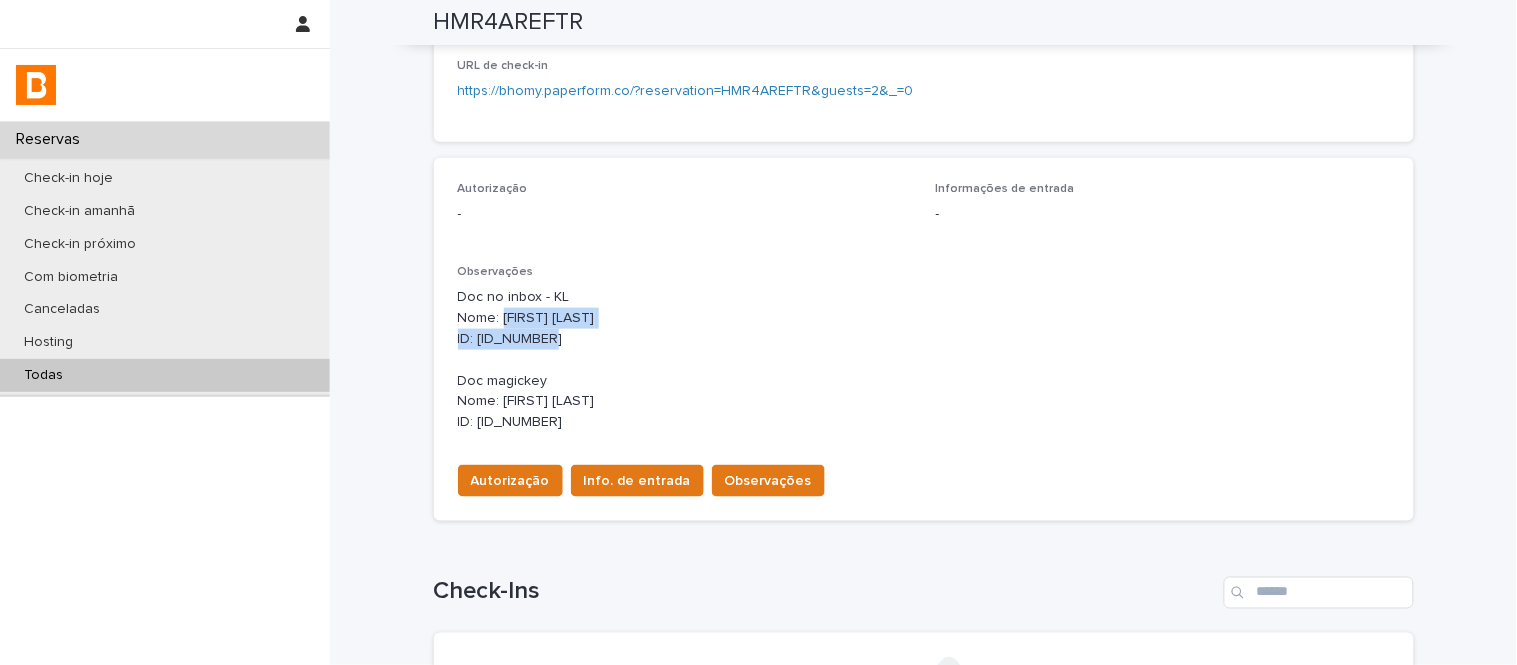 drag, startPoint x: 495, startPoint y: 320, endPoint x: 711, endPoint y: 316, distance: 216.03703 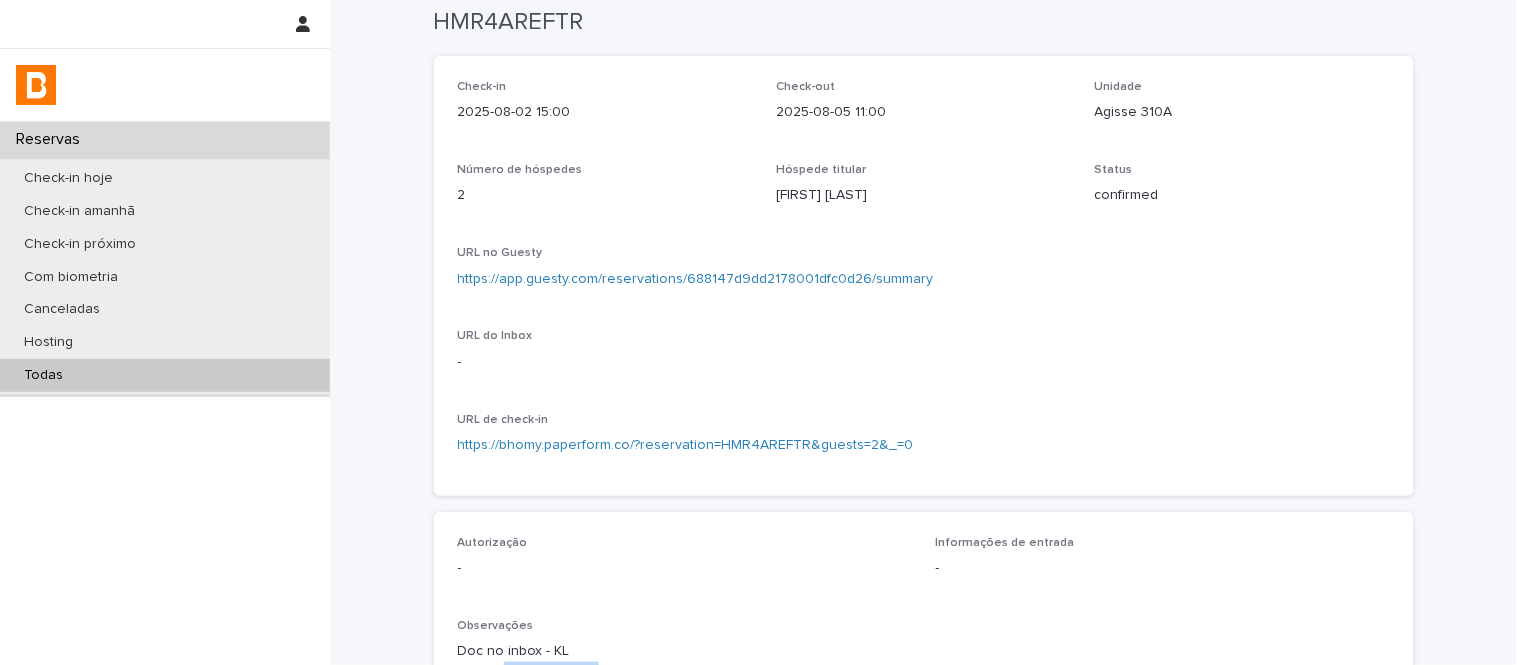 scroll, scrollTop: 0, scrollLeft: 0, axis: both 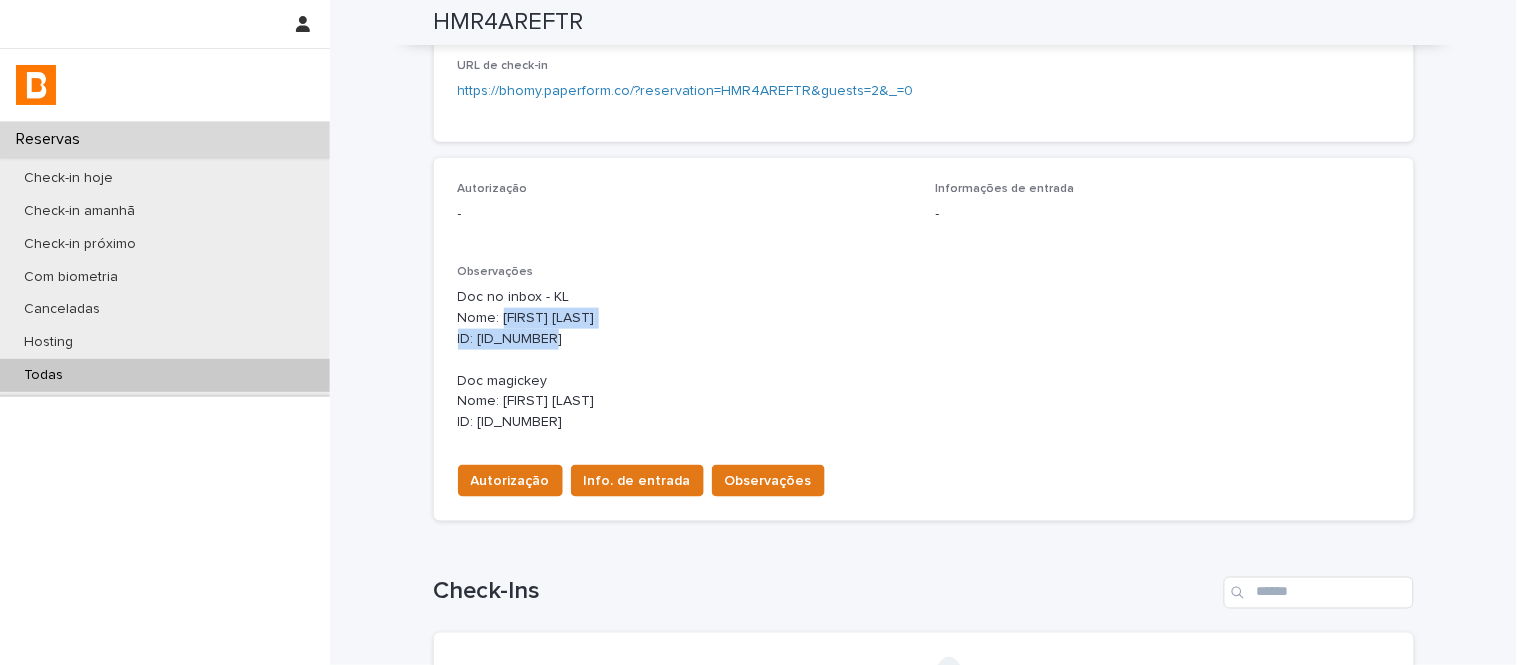 drag, startPoint x: 470, startPoint y: 424, endPoint x: 583, endPoint y: 426, distance: 113.0177 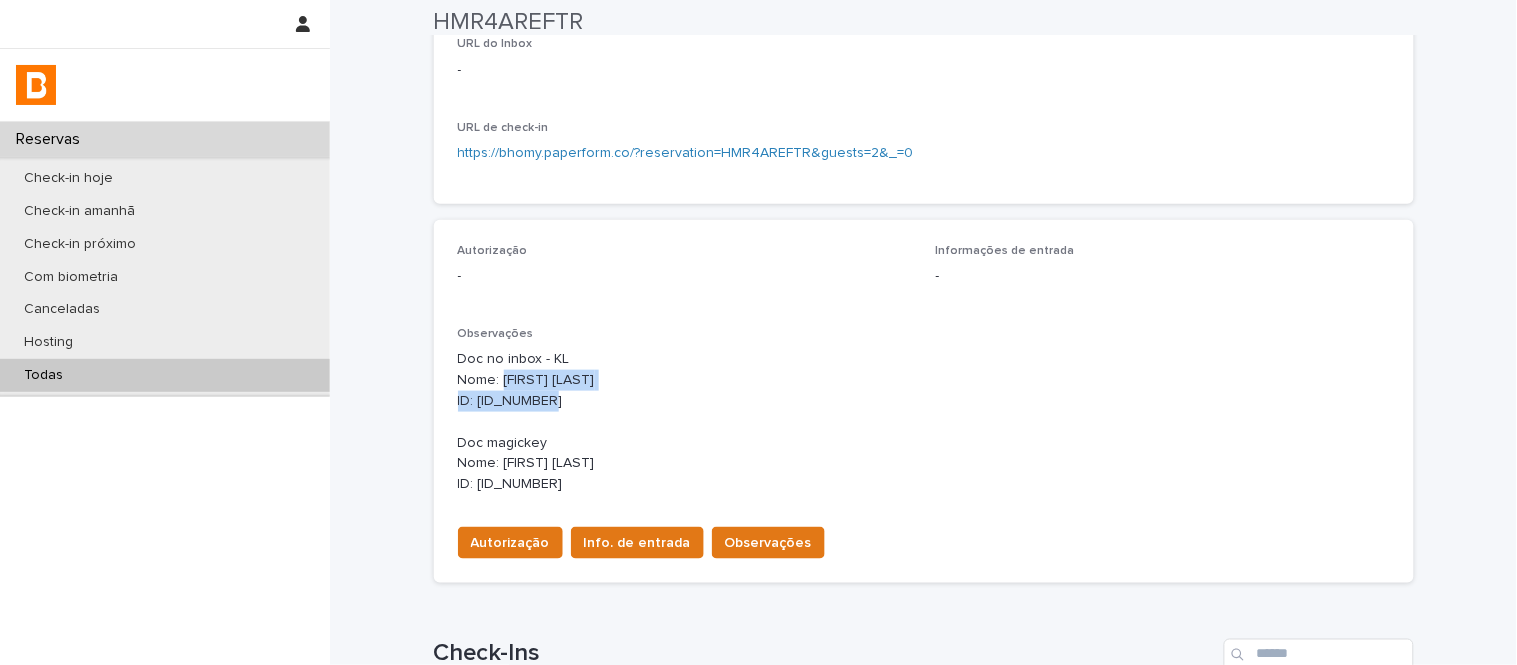 scroll, scrollTop: 444, scrollLeft: 0, axis: vertical 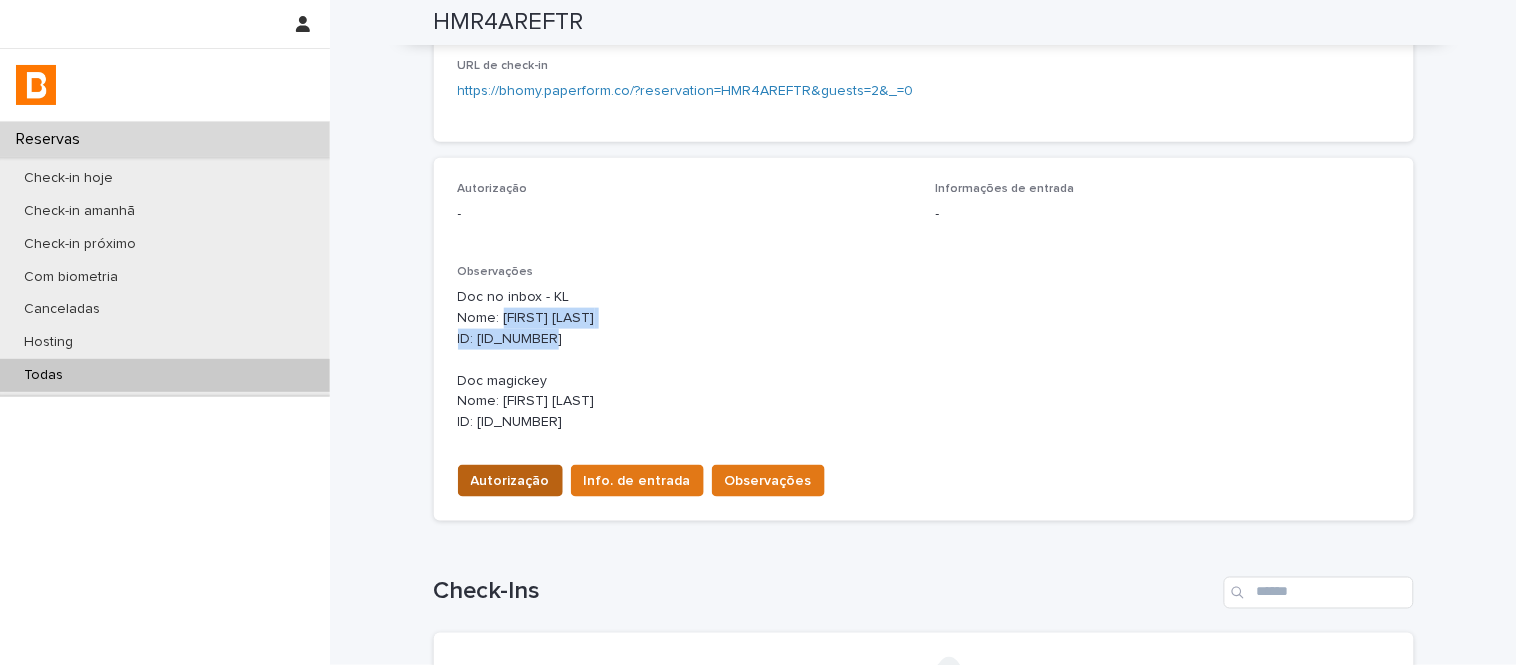click on "Autorização" at bounding box center [510, 481] 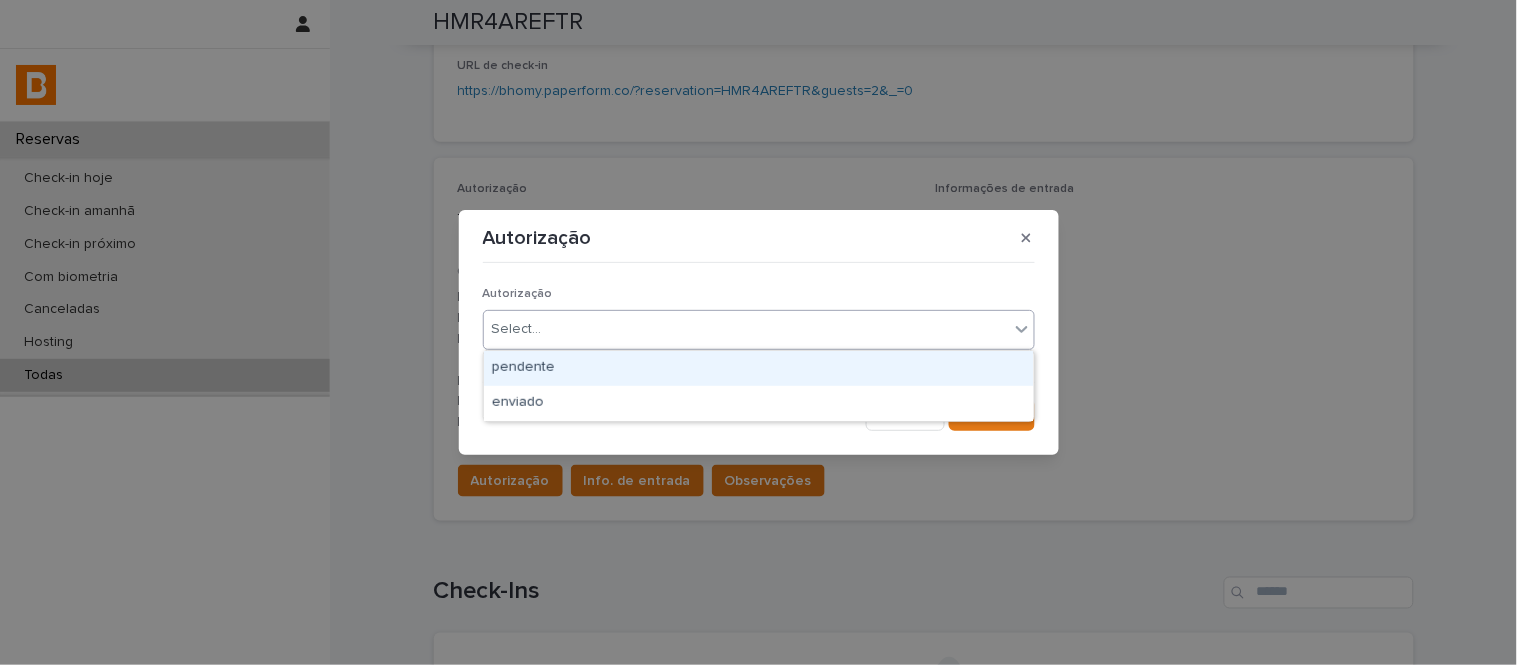 click on "Select..." at bounding box center [746, 329] 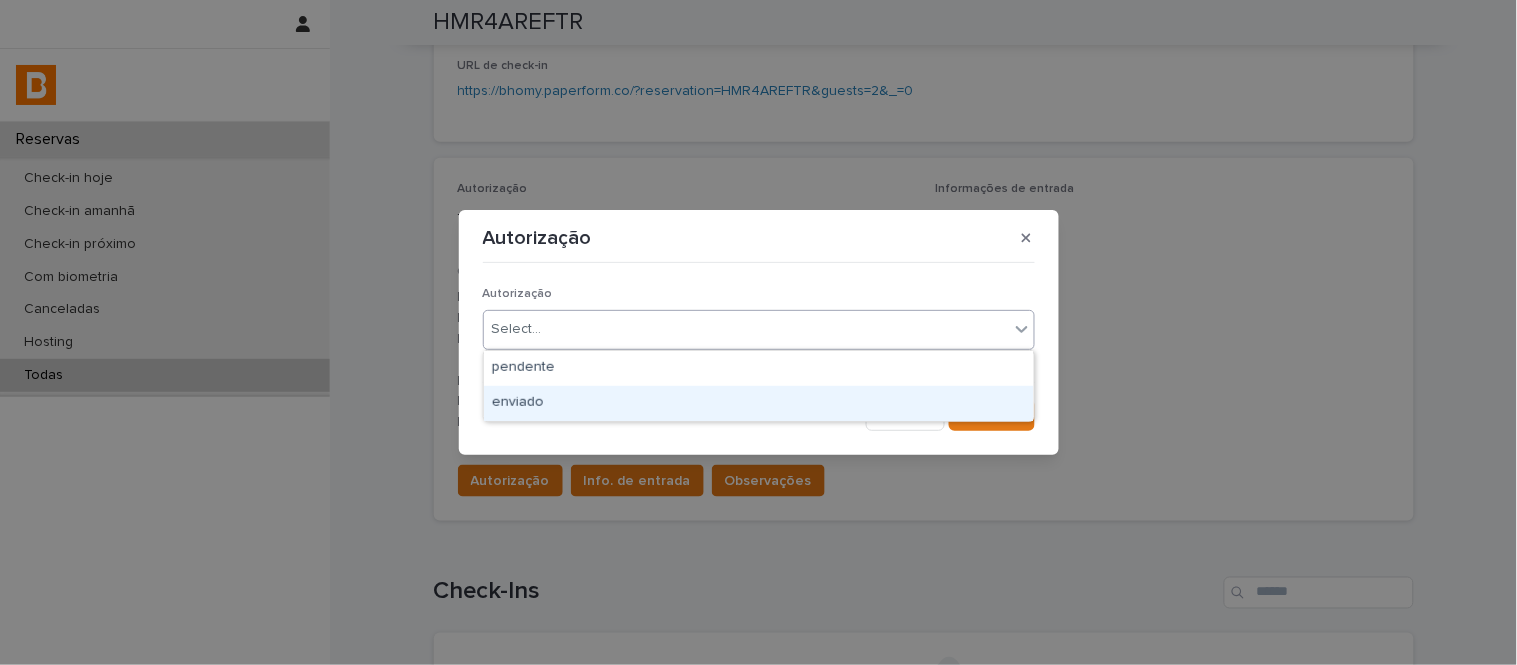click on "enviado" at bounding box center [759, 403] 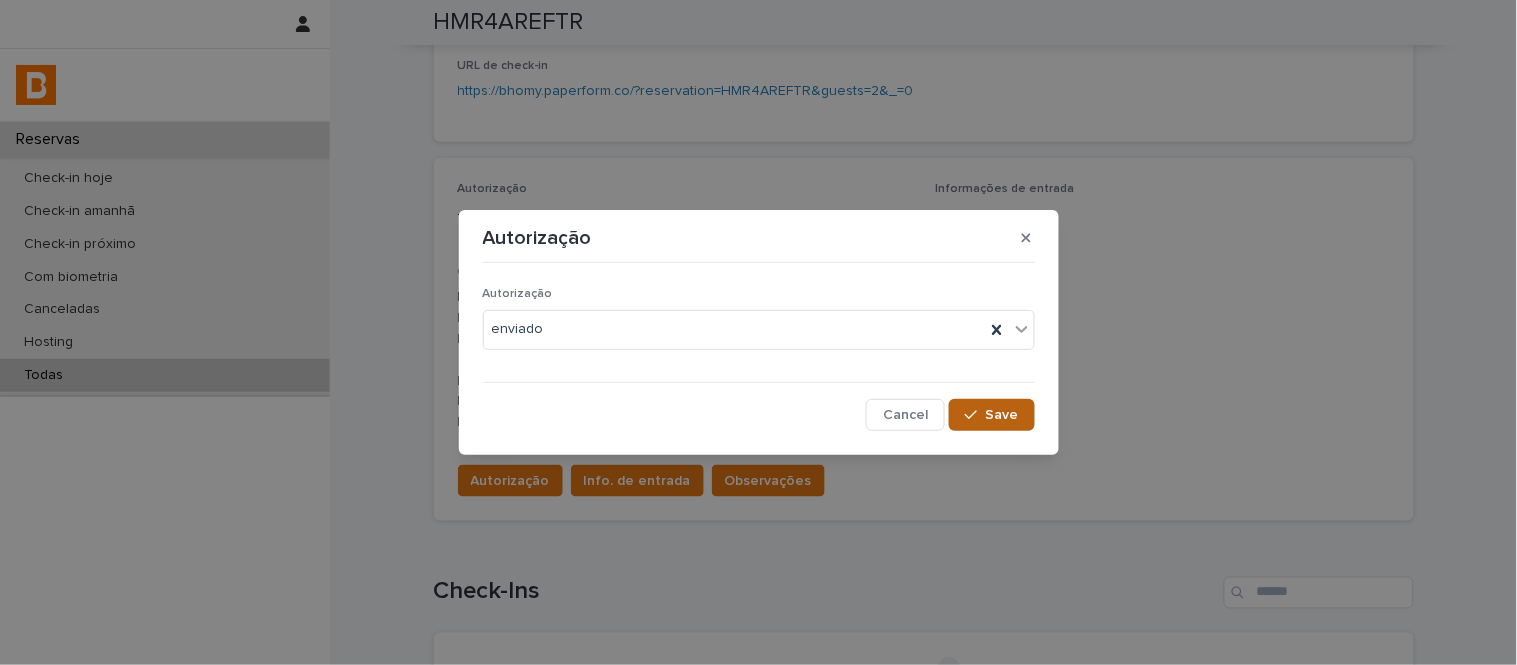 click on "Save" at bounding box center [1002, 415] 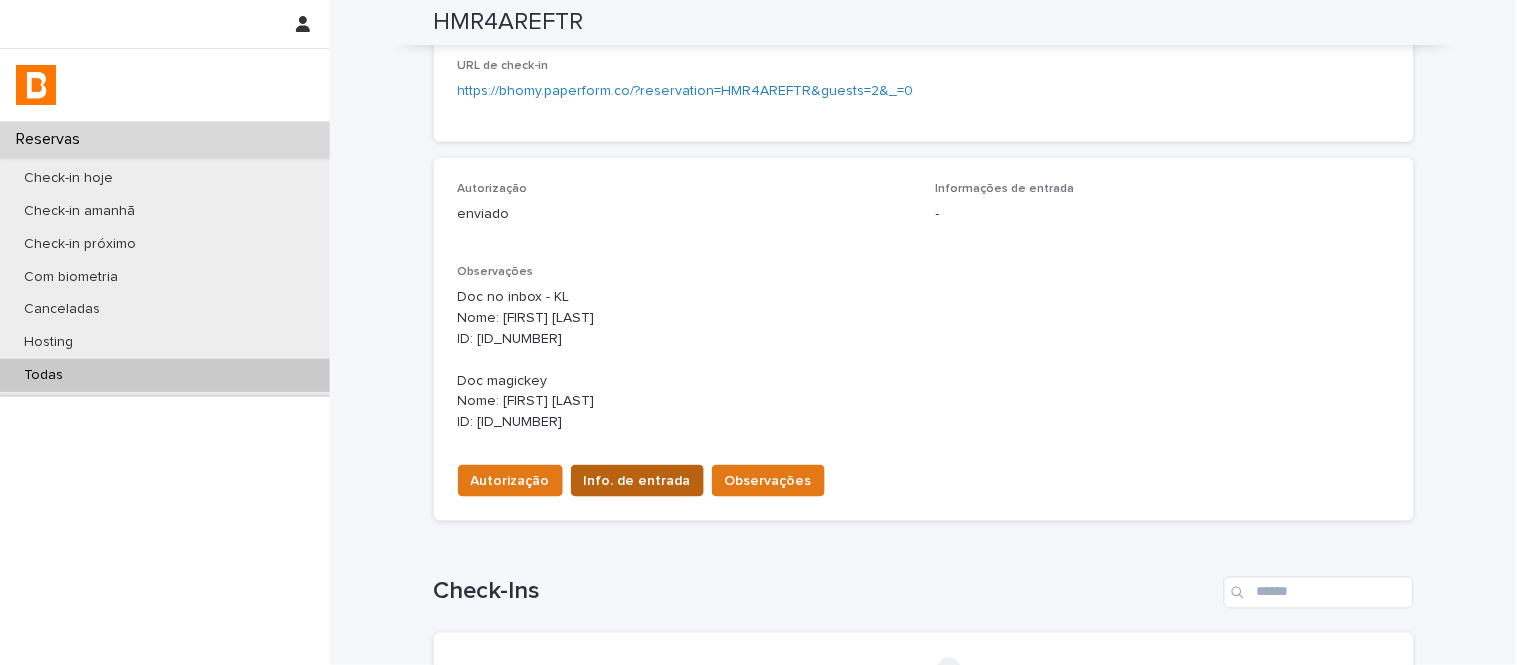 click on "Info. de entrada" at bounding box center [637, 481] 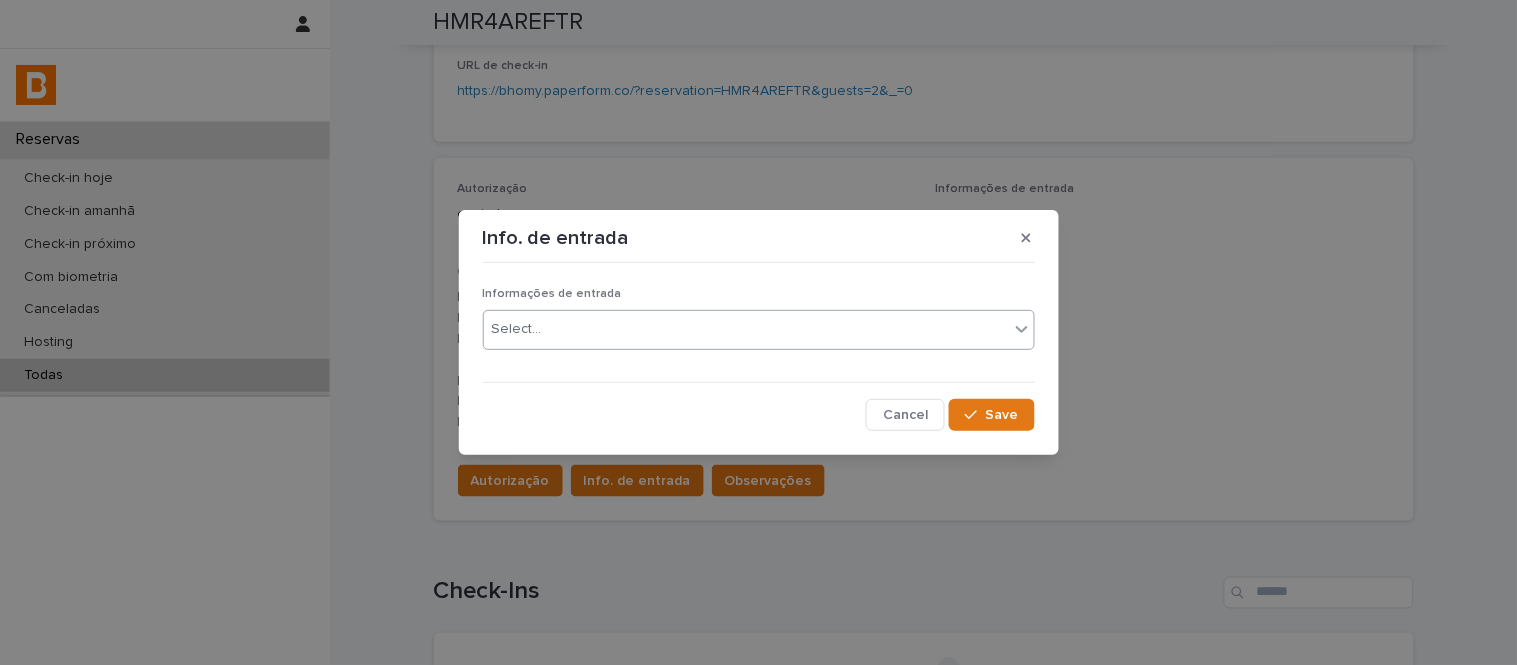 click on "Select..." at bounding box center [759, 330] 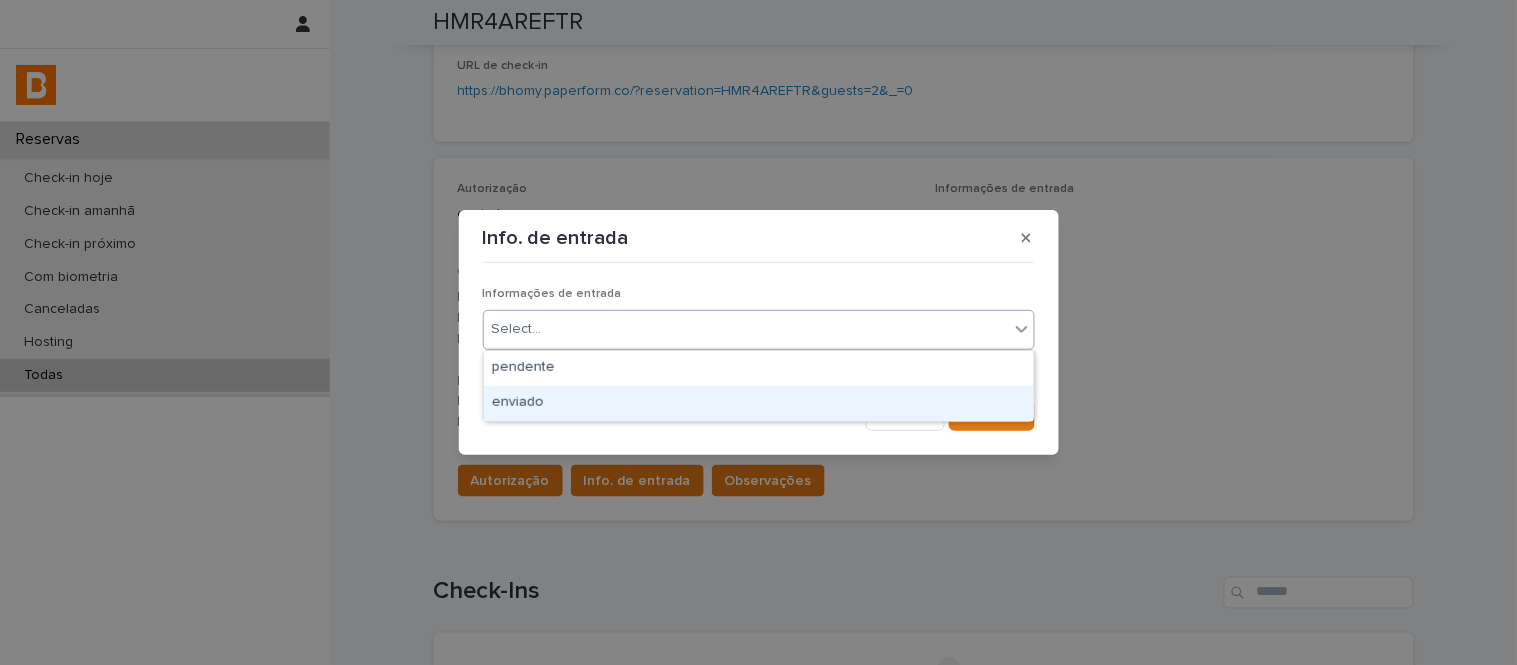 click on "enviado" at bounding box center [759, 403] 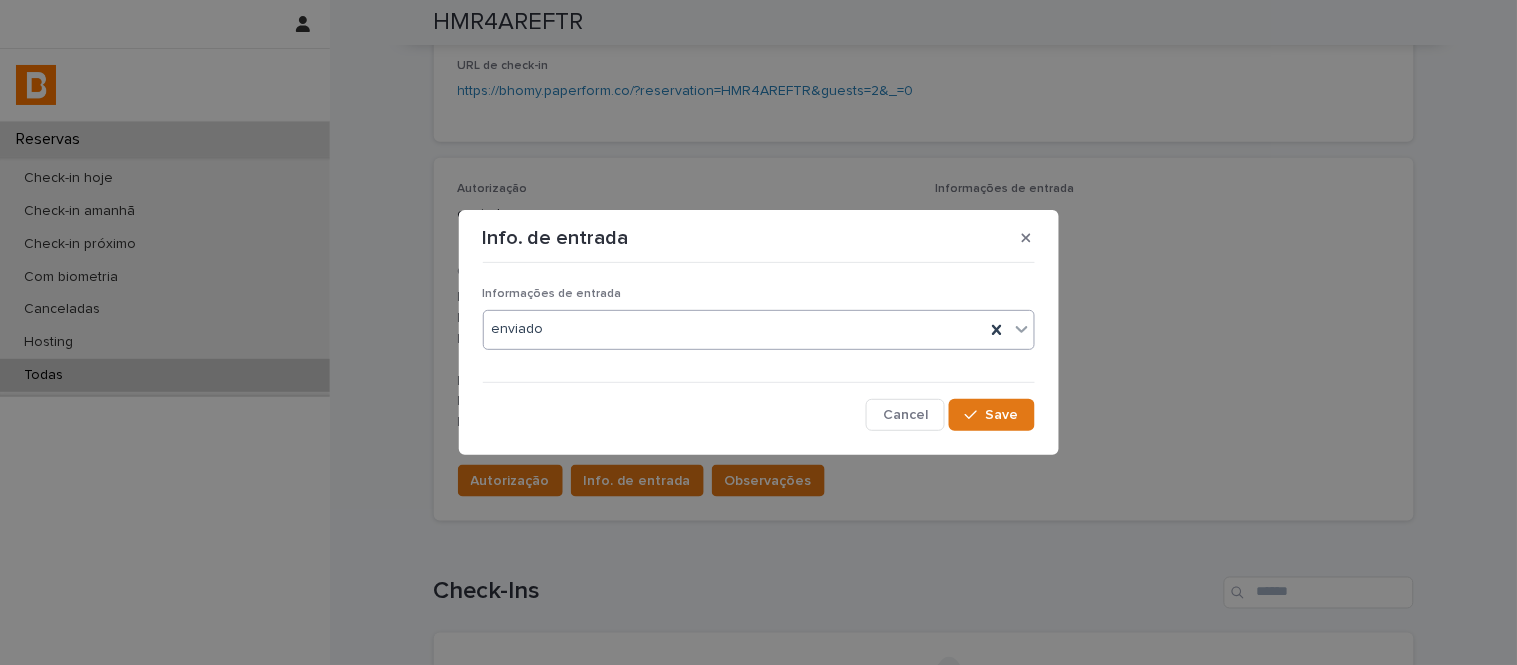 click on "Informações de entrada   option enviado, selected.     0 results available. Select is focused ,type to refine list, press Down to open the menu,  enviado Cancel Save" at bounding box center [759, 350] 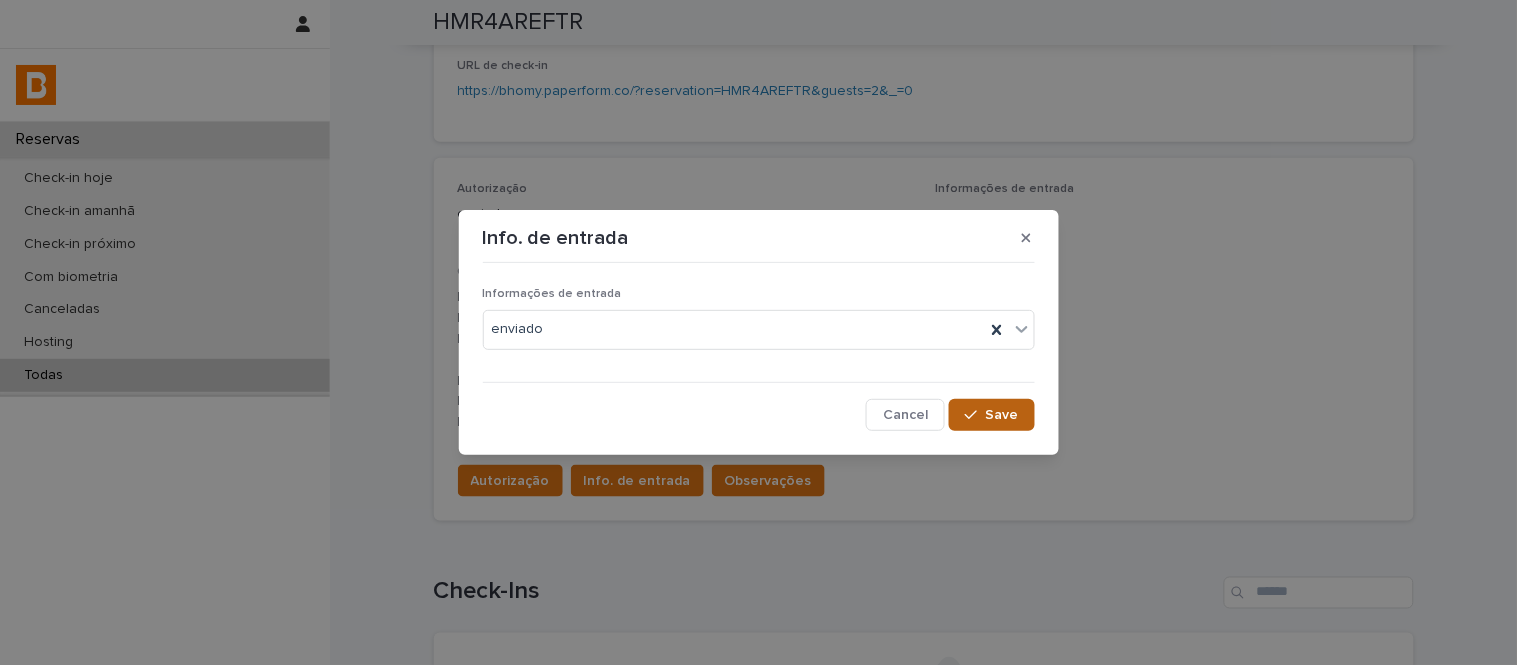 click at bounding box center (975, 415) 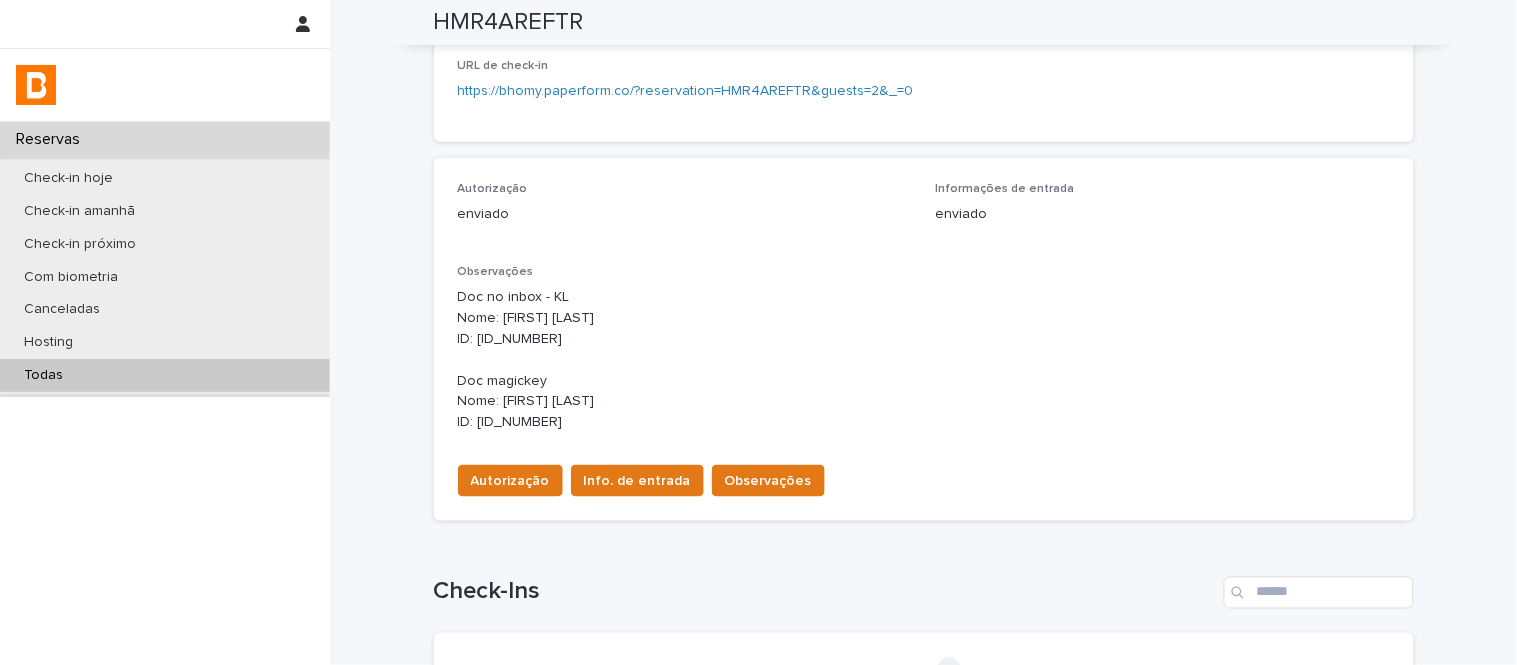 click on "Autorização Info. de entrada Observações" at bounding box center [637, 485] 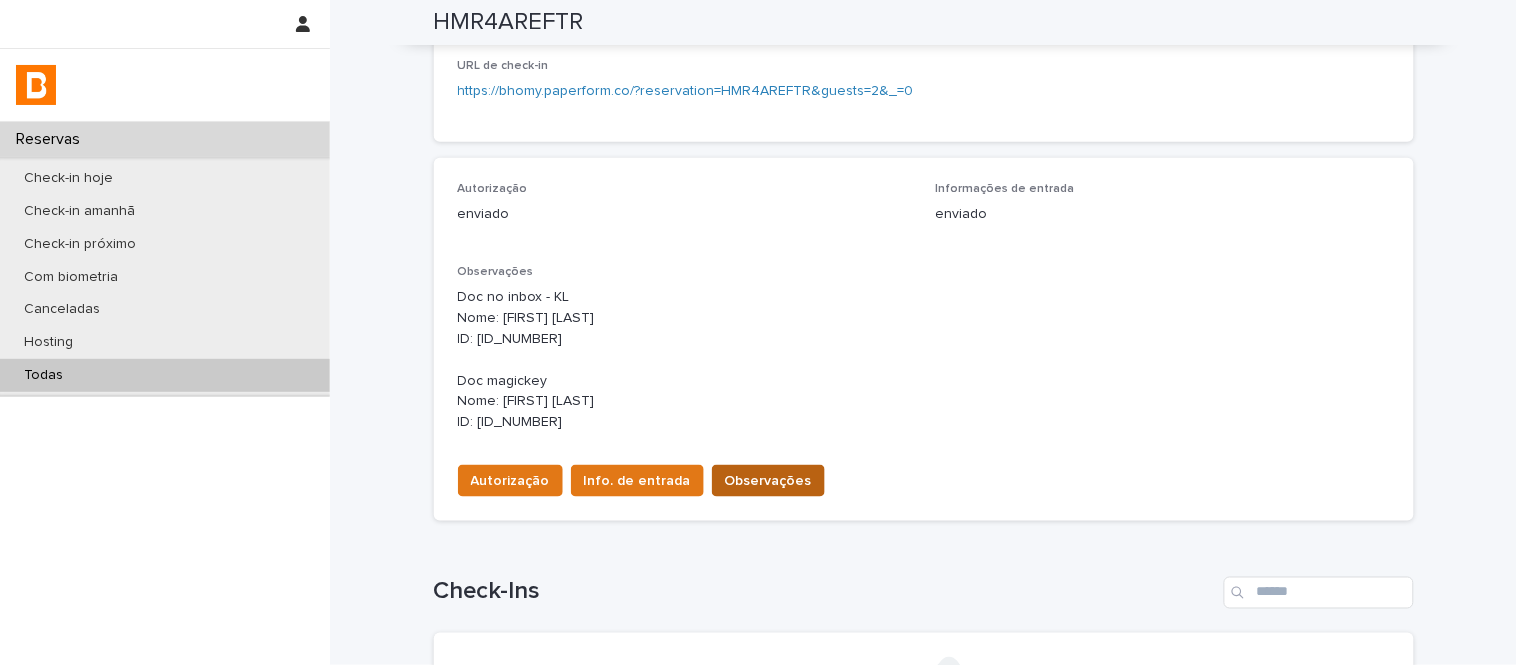 click on "Observações" at bounding box center (768, 481) 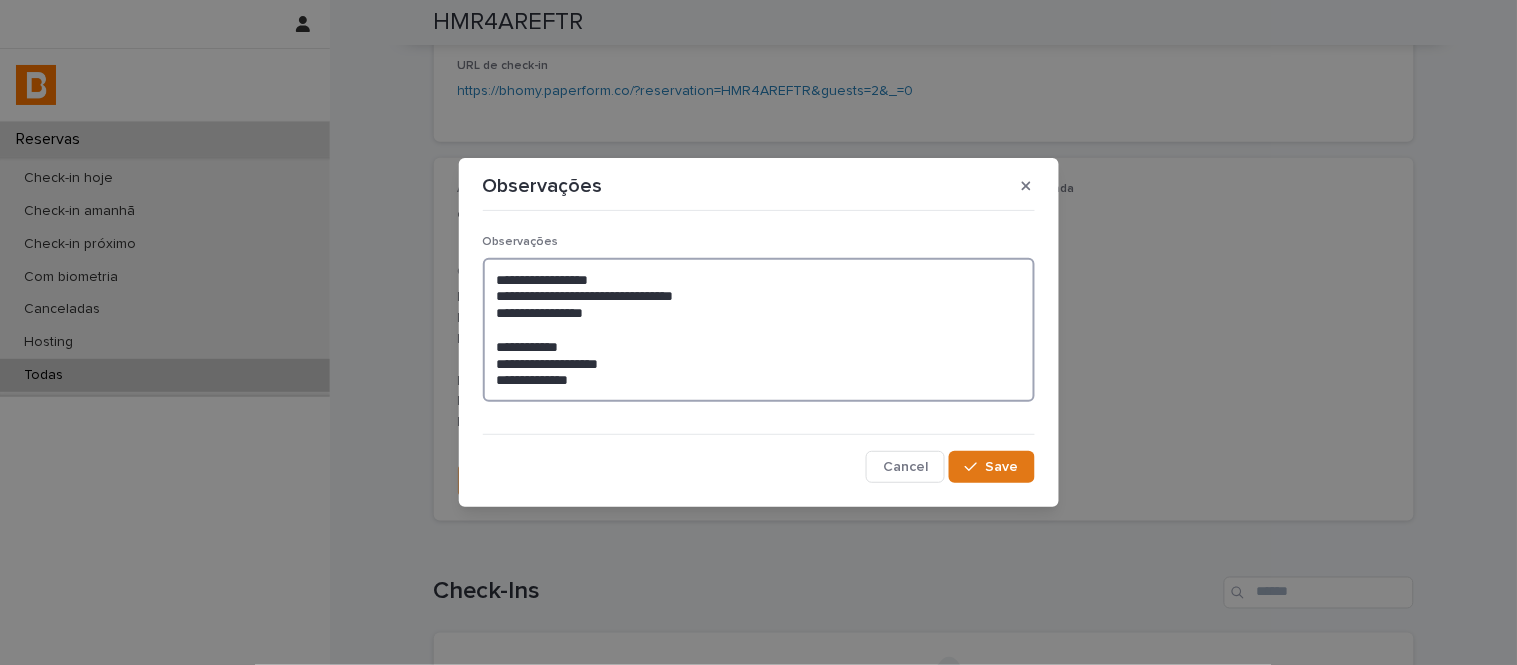 click on "**********" at bounding box center [759, 330] 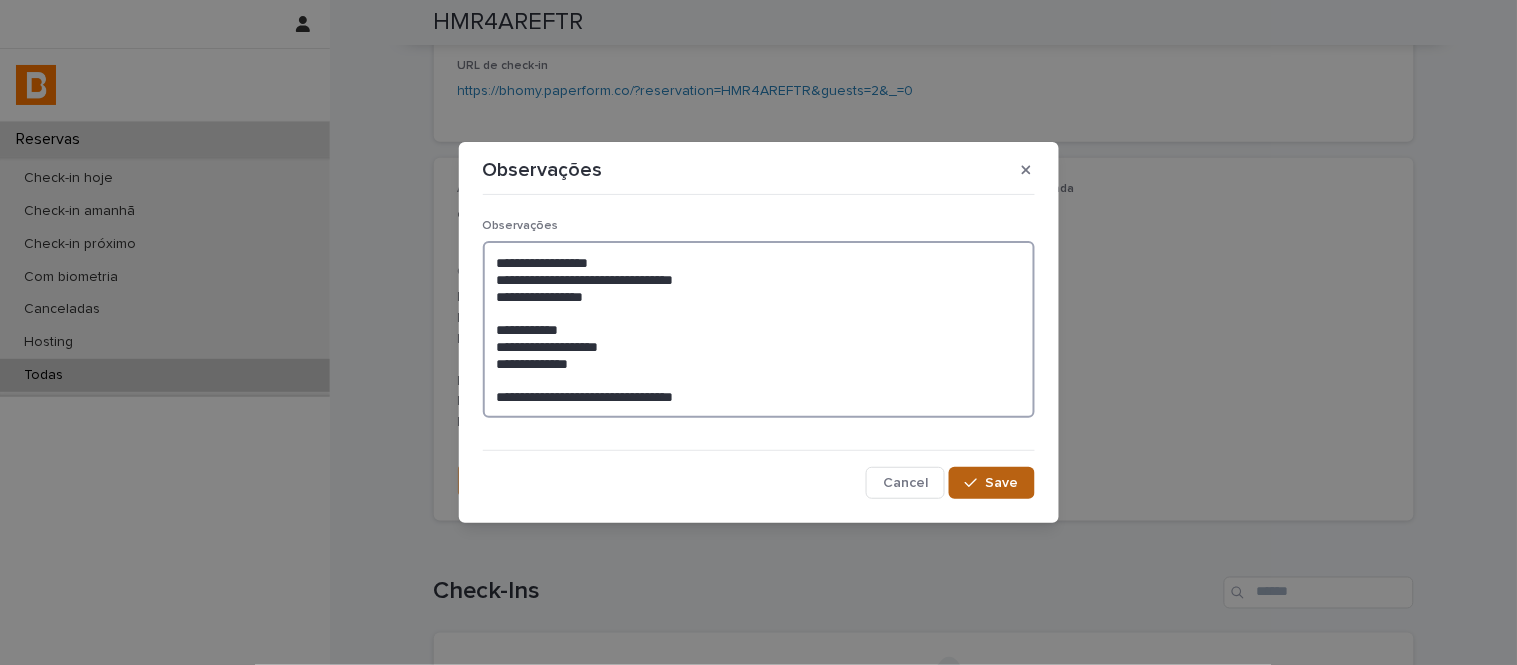 type on "**********" 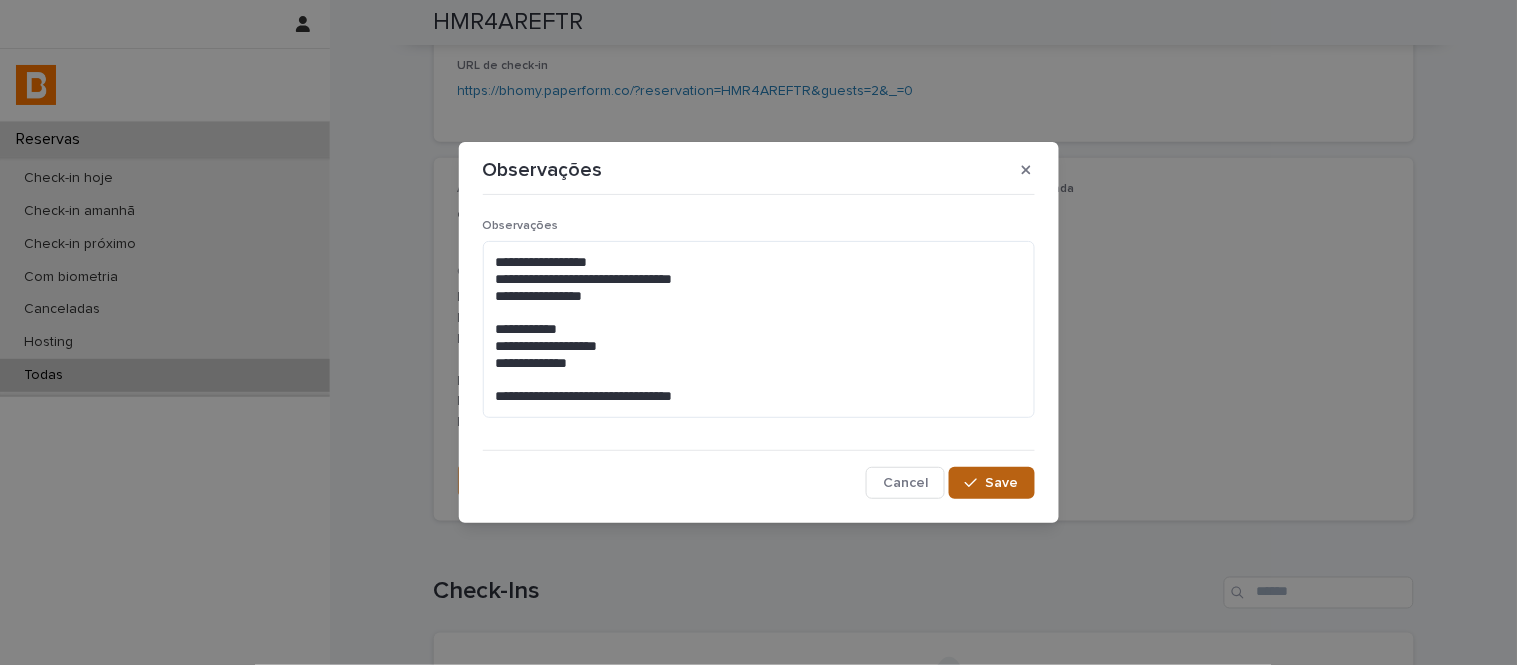 click on "Save" at bounding box center (1002, 483) 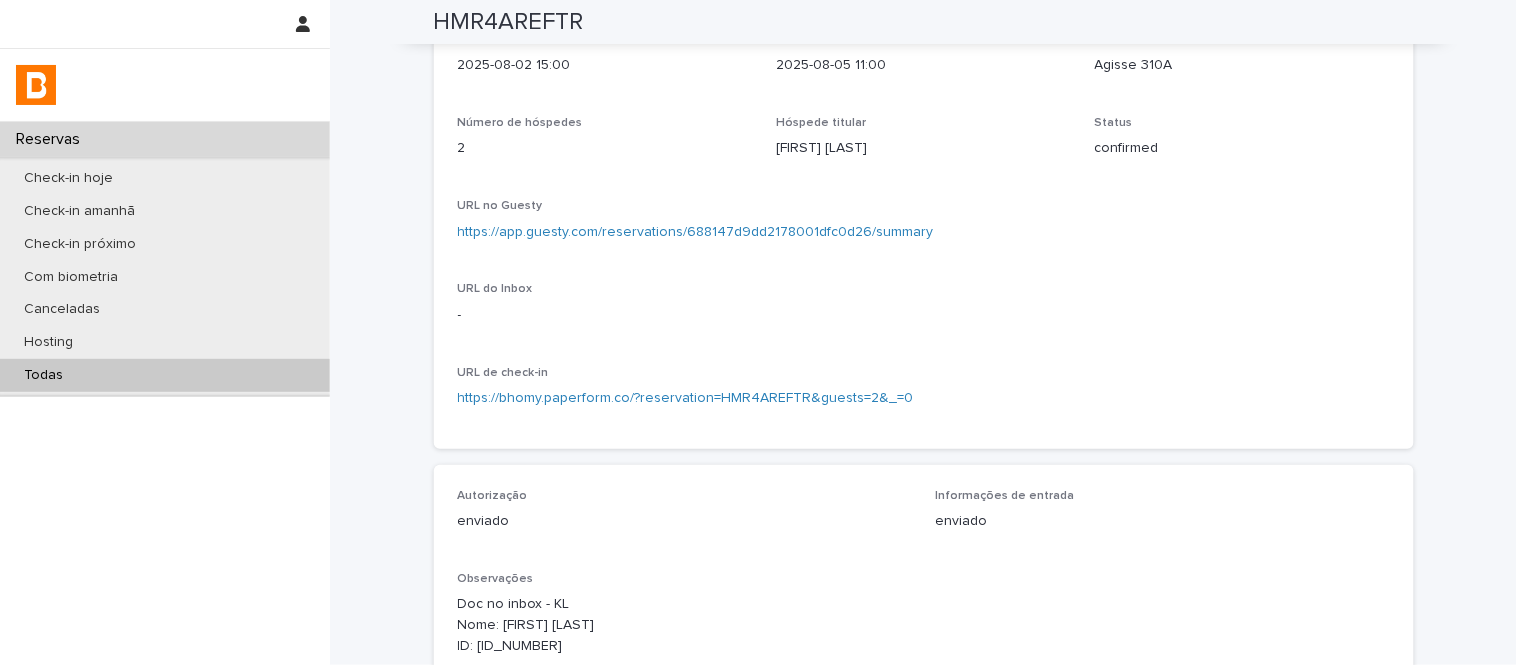scroll, scrollTop: 0, scrollLeft: 0, axis: both 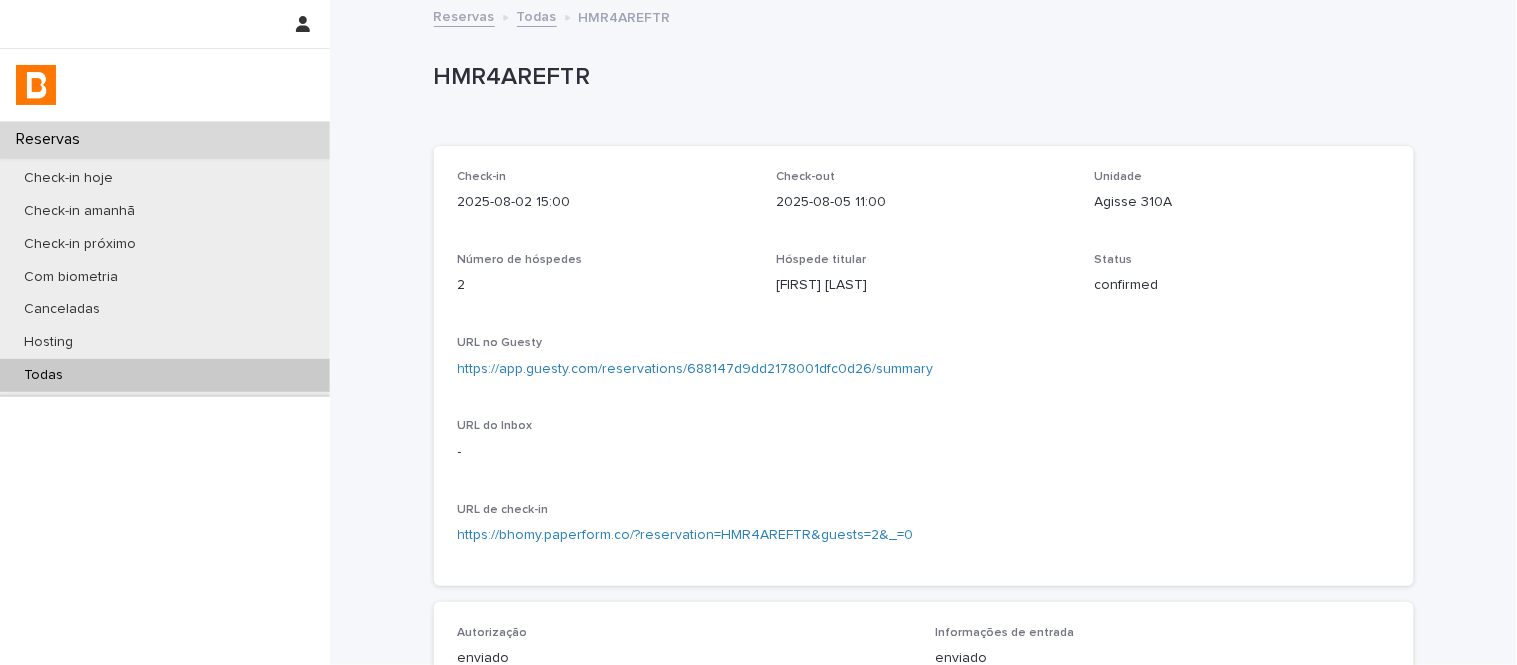 click on "Todas" at bounding box center [165, 375] 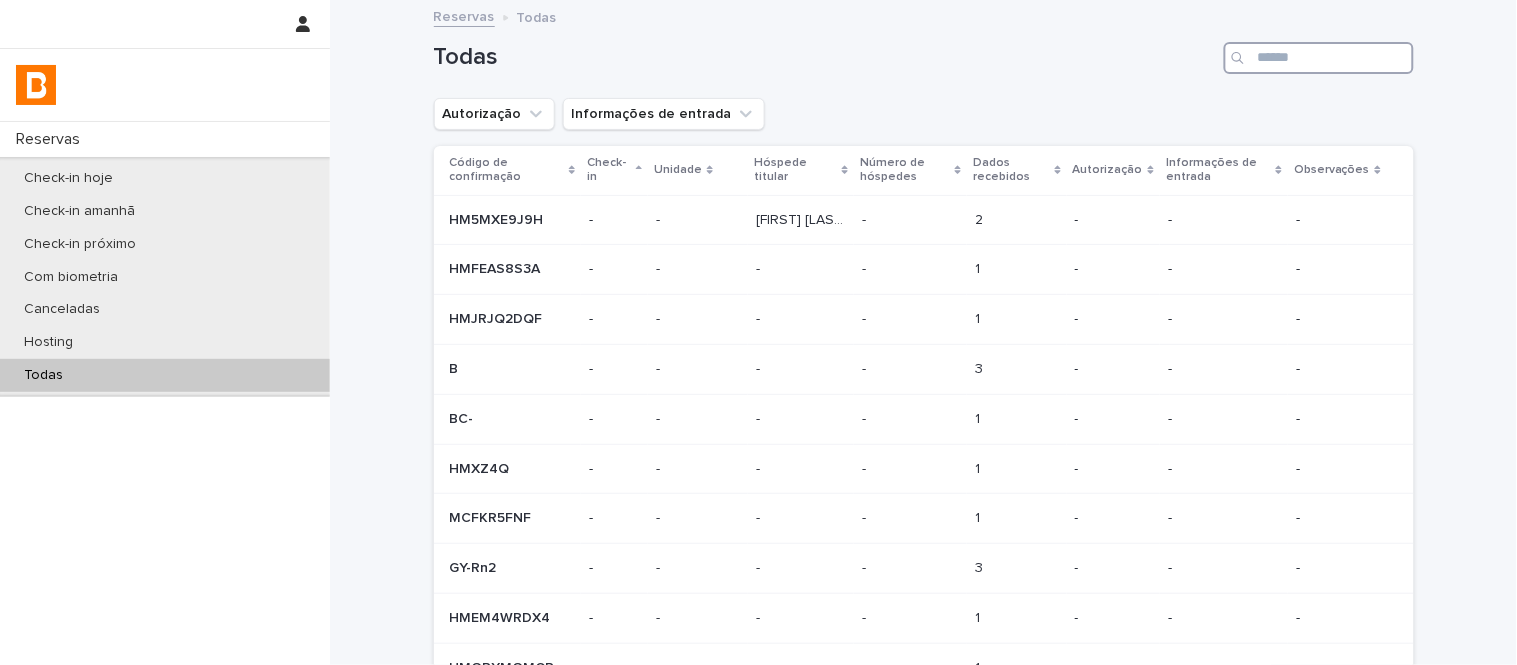 click at bounding box center (1319, 58) 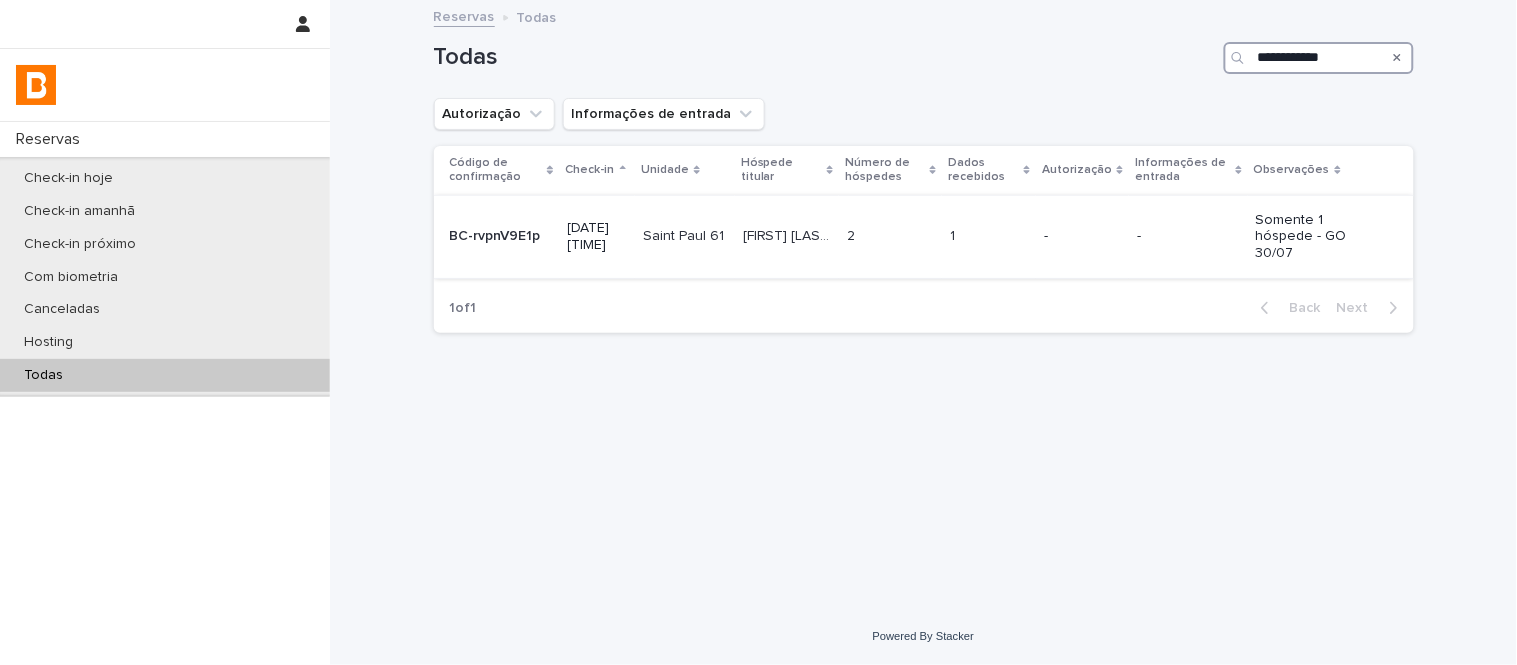 type on "**********" 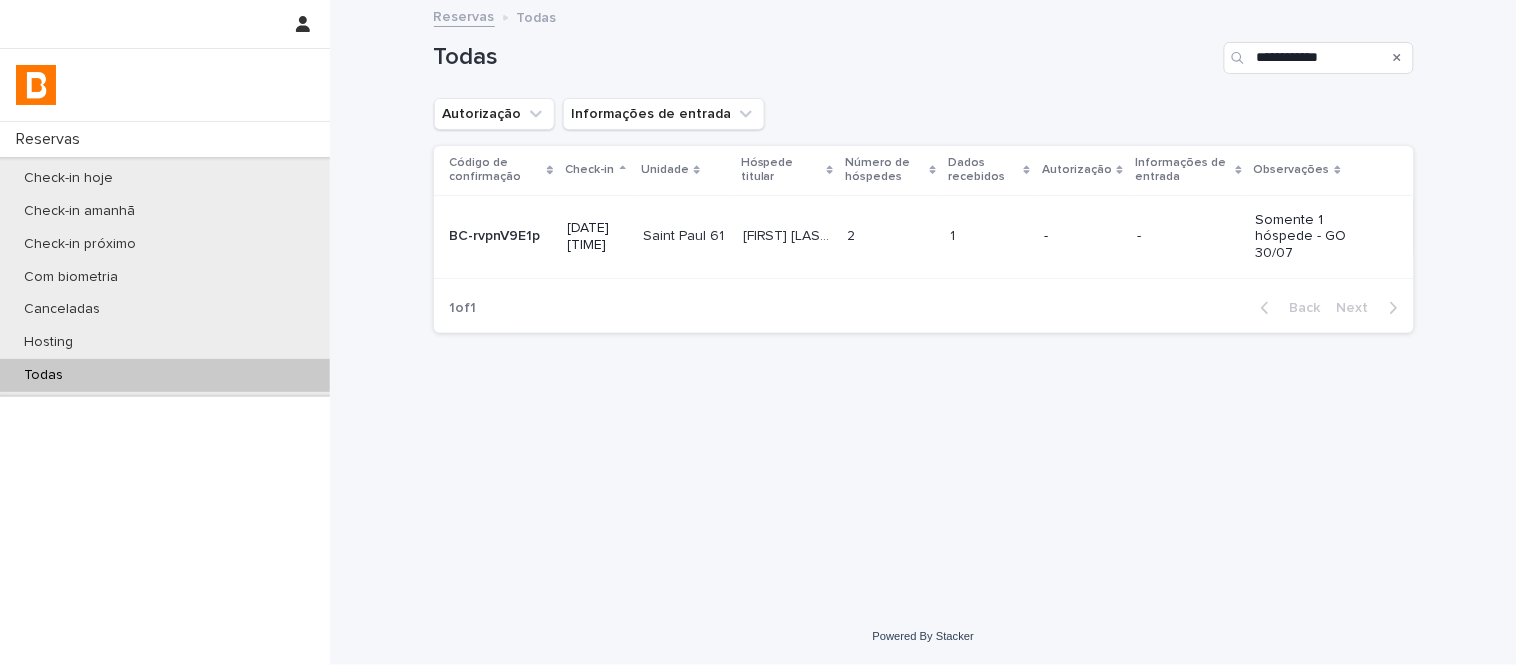 click on "2 2" at bounding box center [890, 236] 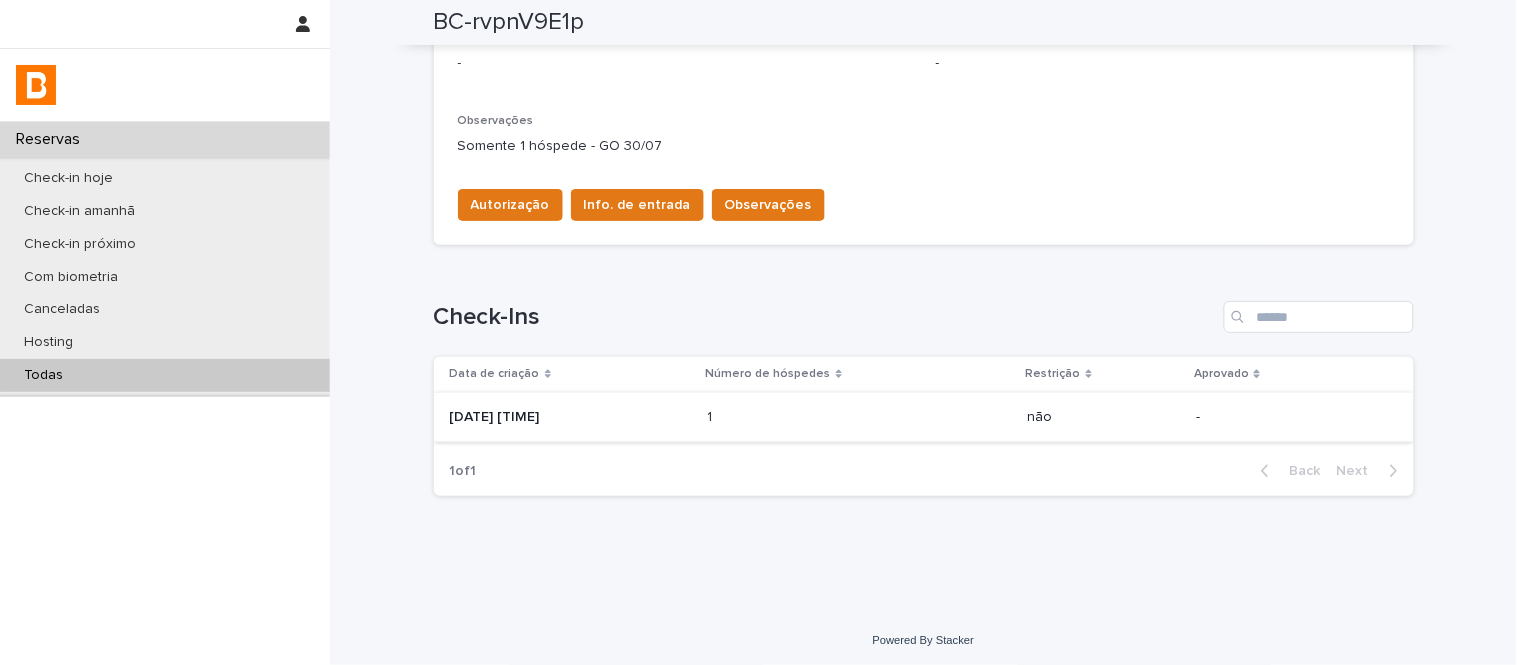 scroll, scrollTop: 598, scrollLeft: 0, axis: vertical 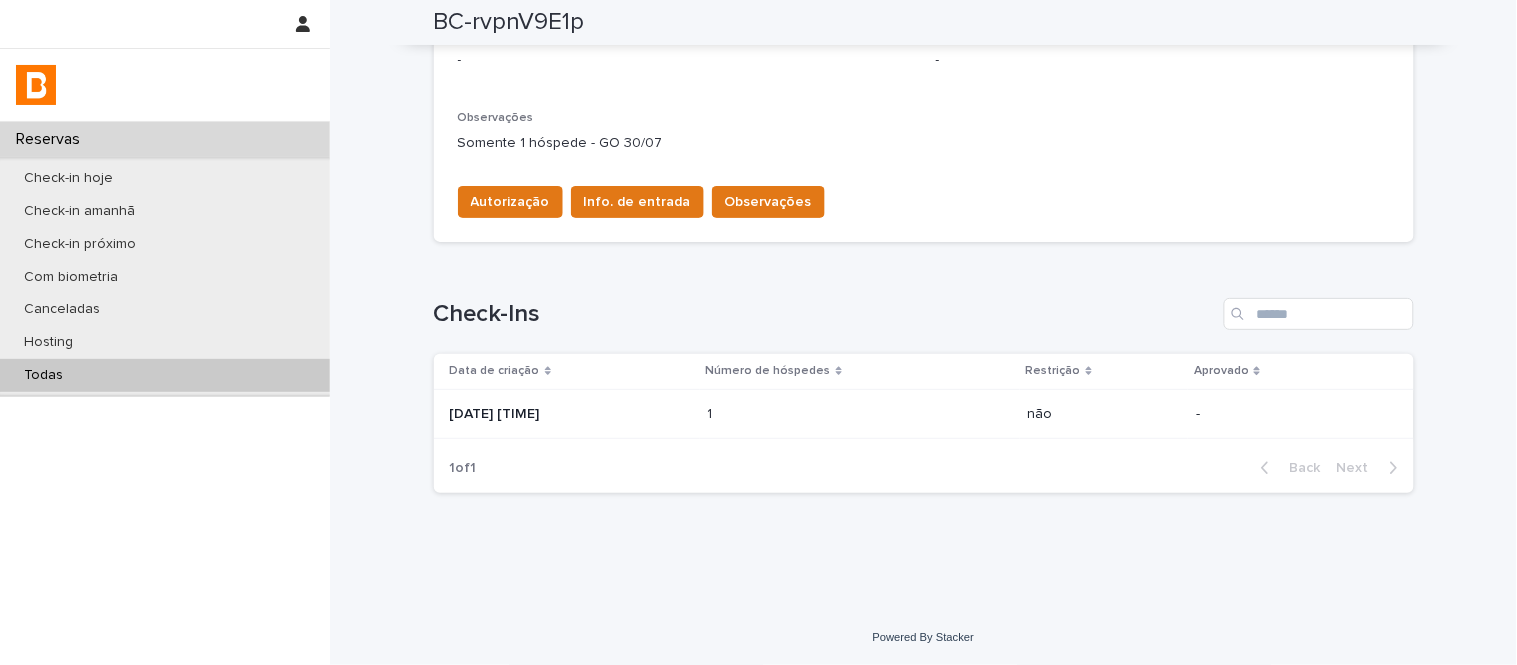 click on "[DATE] [TIME]" at bounding box center (567, 414) 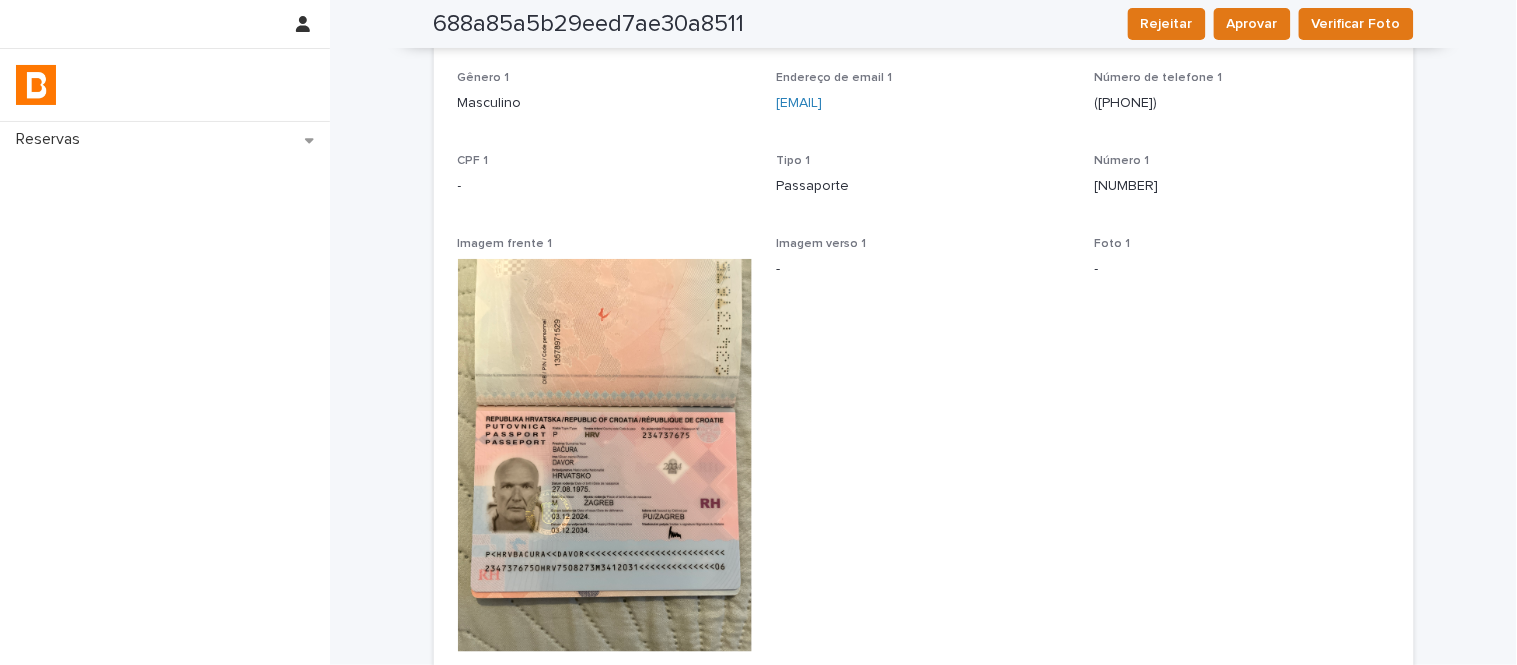scroll, scrollTop: 0, scrollLeft: 0, axis: both 